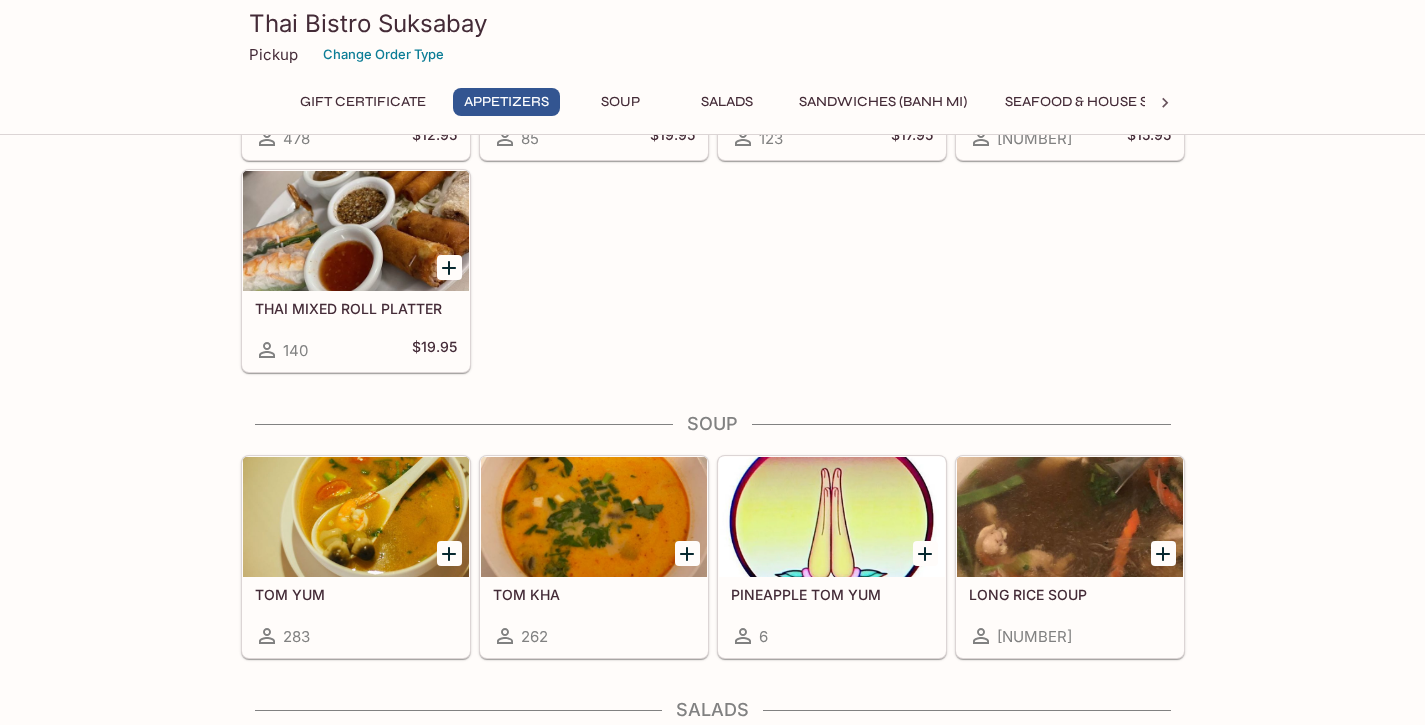 scroll, scrollTop: 963, scrollLeft: 0, axis: vertical 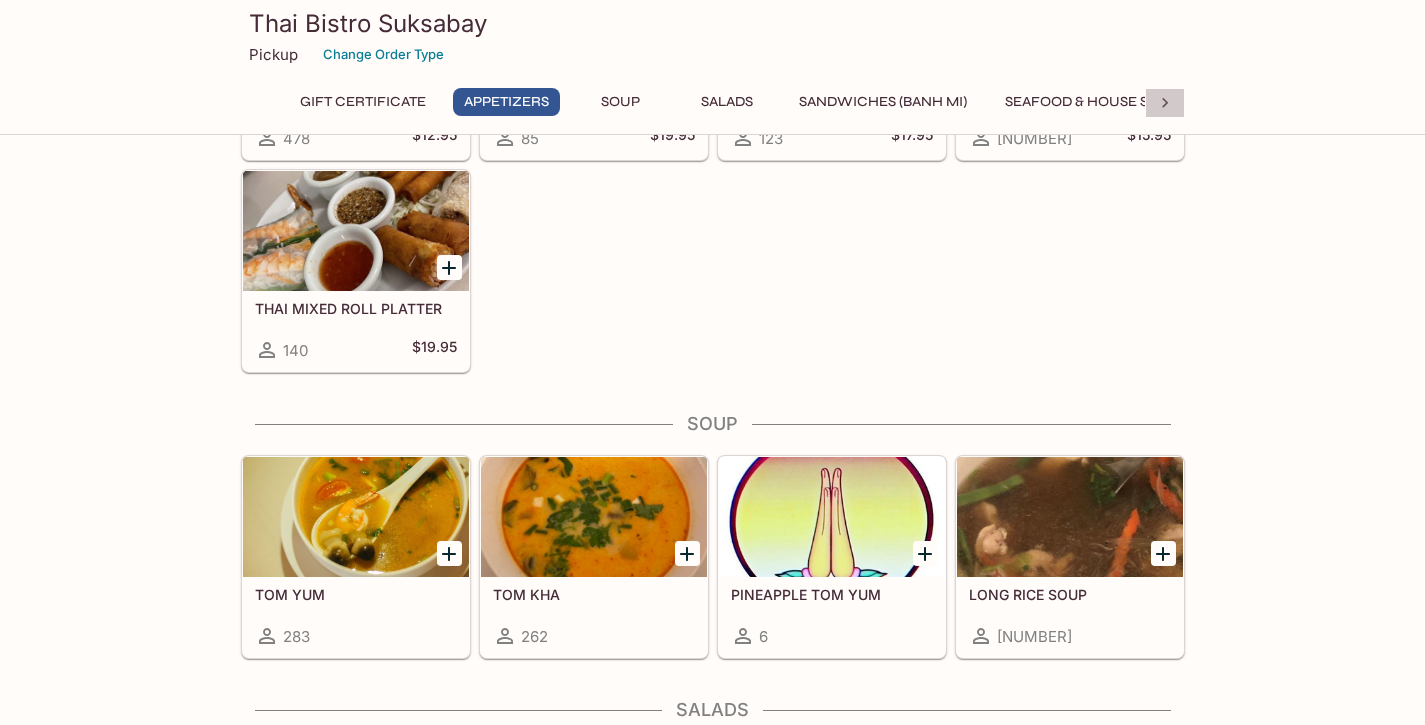 click 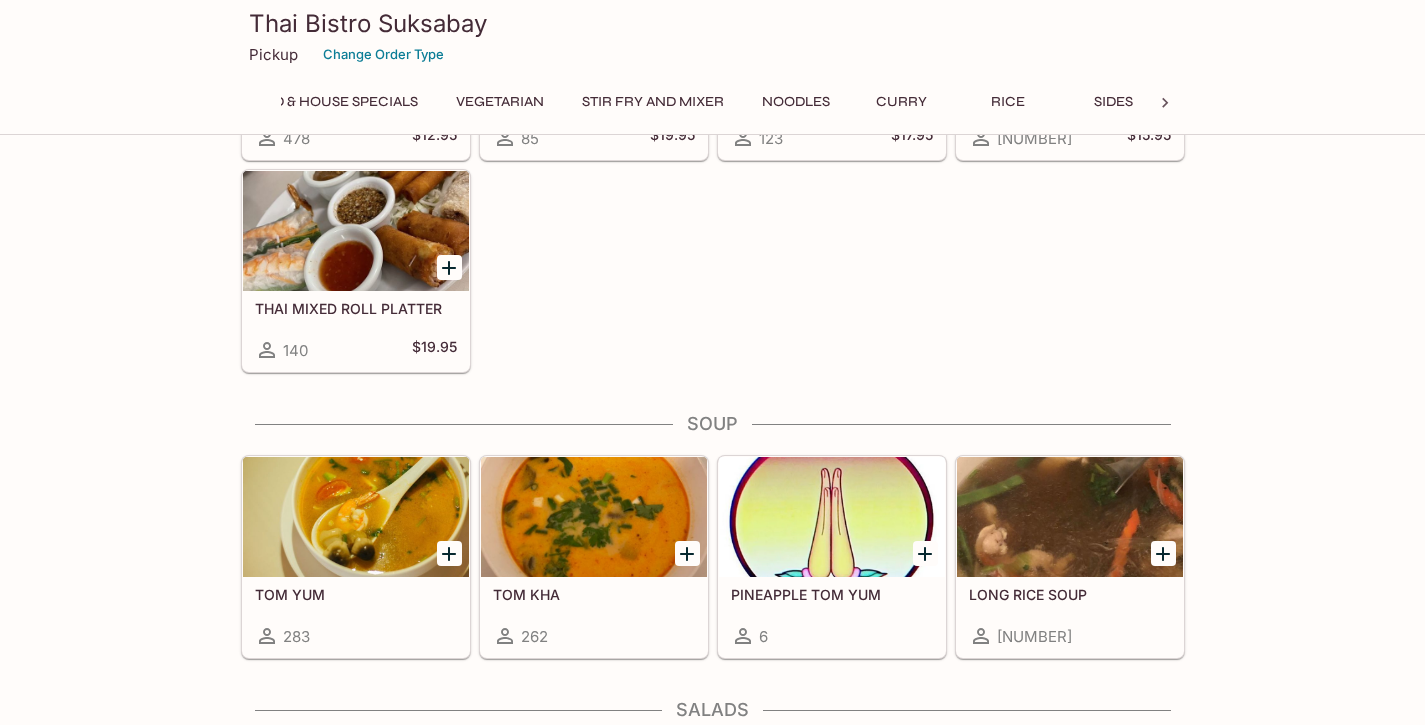 scroll, scrollTop: 0, scrollLeft: 843, axis: horizontal 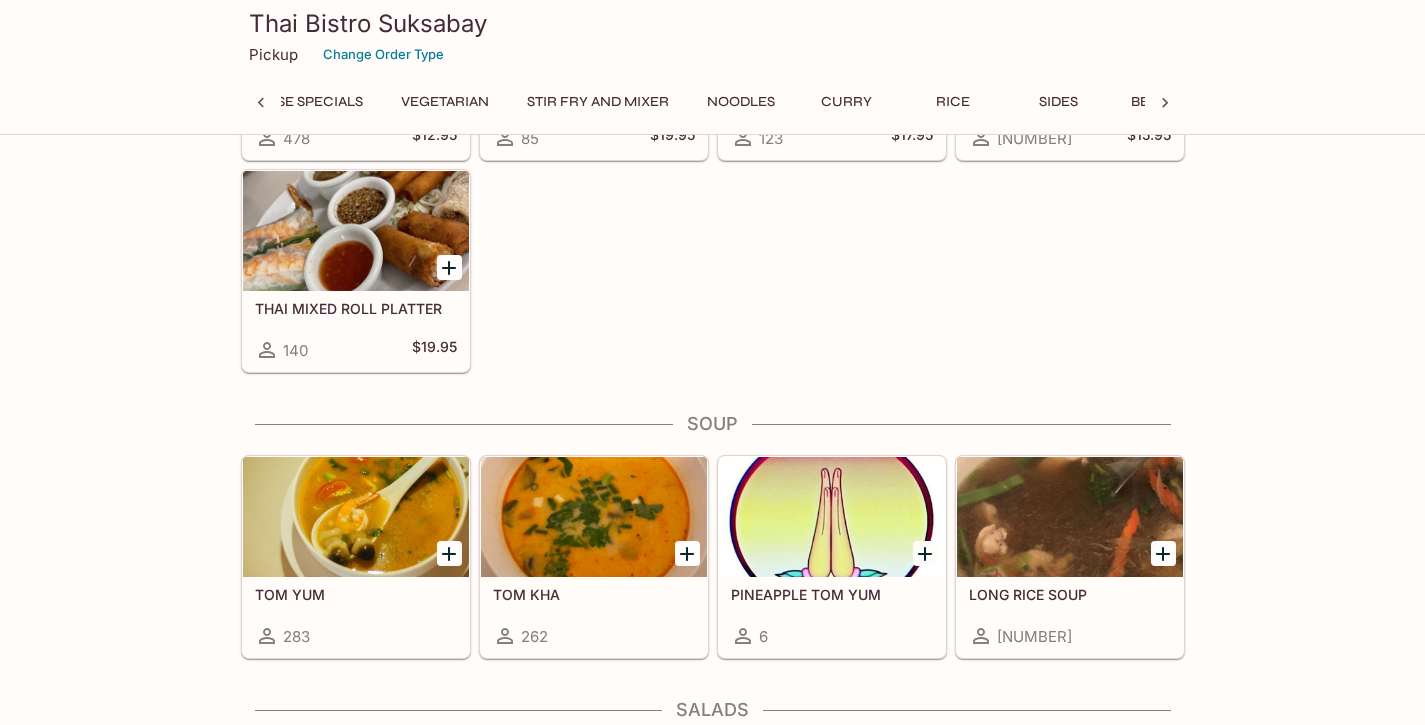 click on "Noodles" at bounding box center [741, 102] 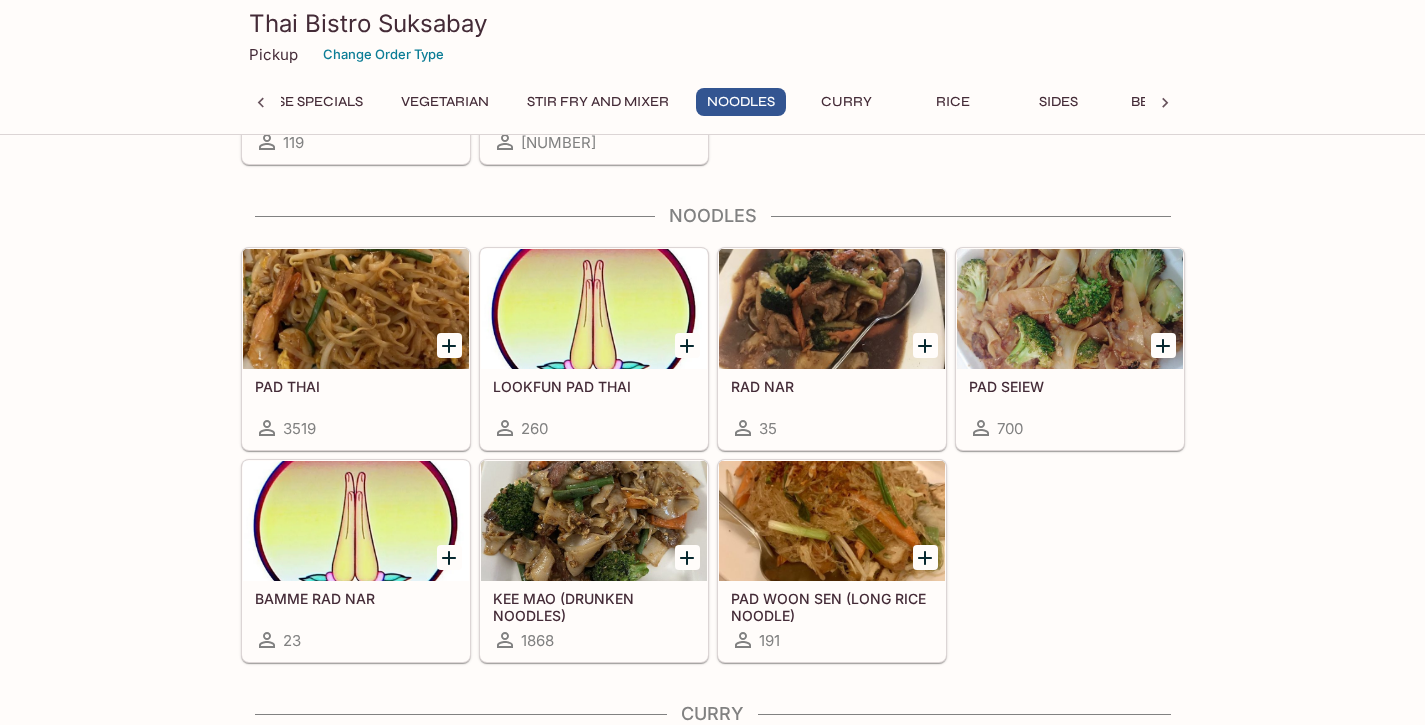 scroll, scrollTop: 4406, scrollLeft: 0, axis: vertical 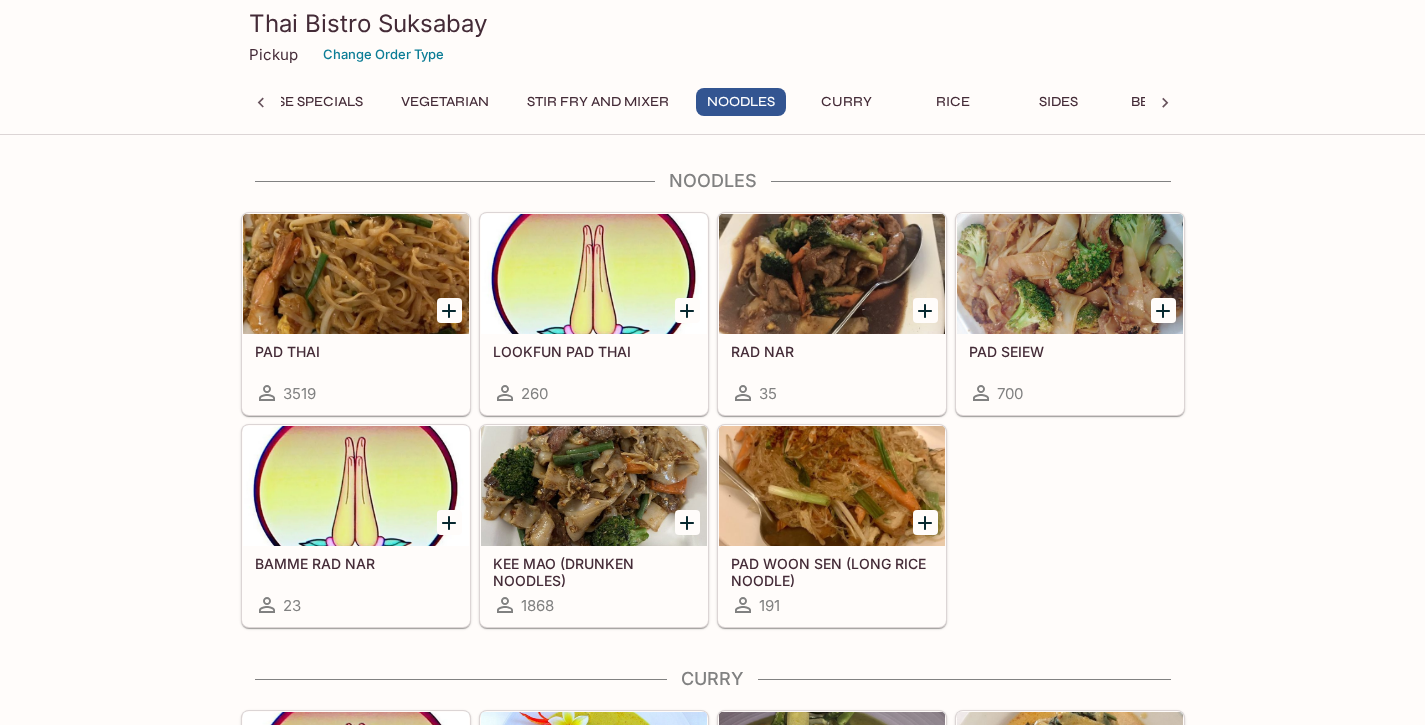 click on "3519" at bounding box center (356, 393) 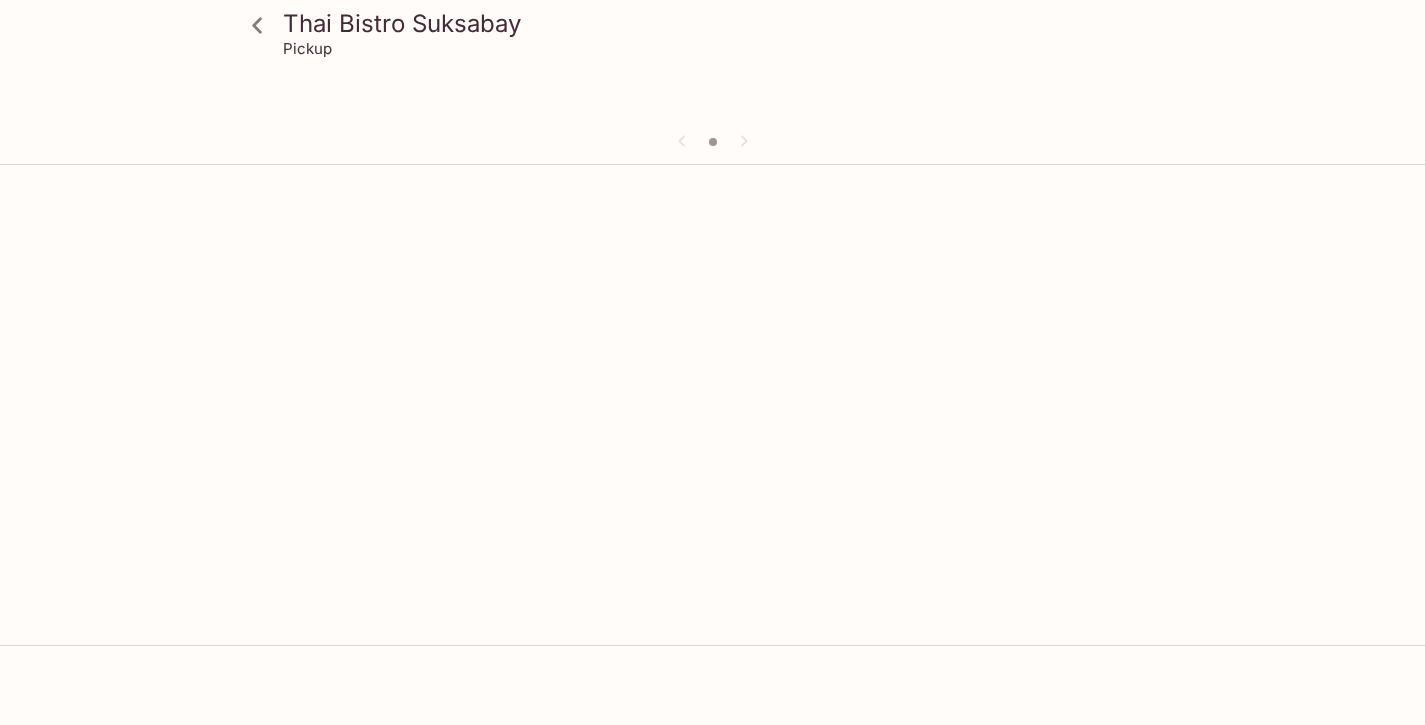scroll, scrollTop: 0, scrollLeft: 0, axis: both 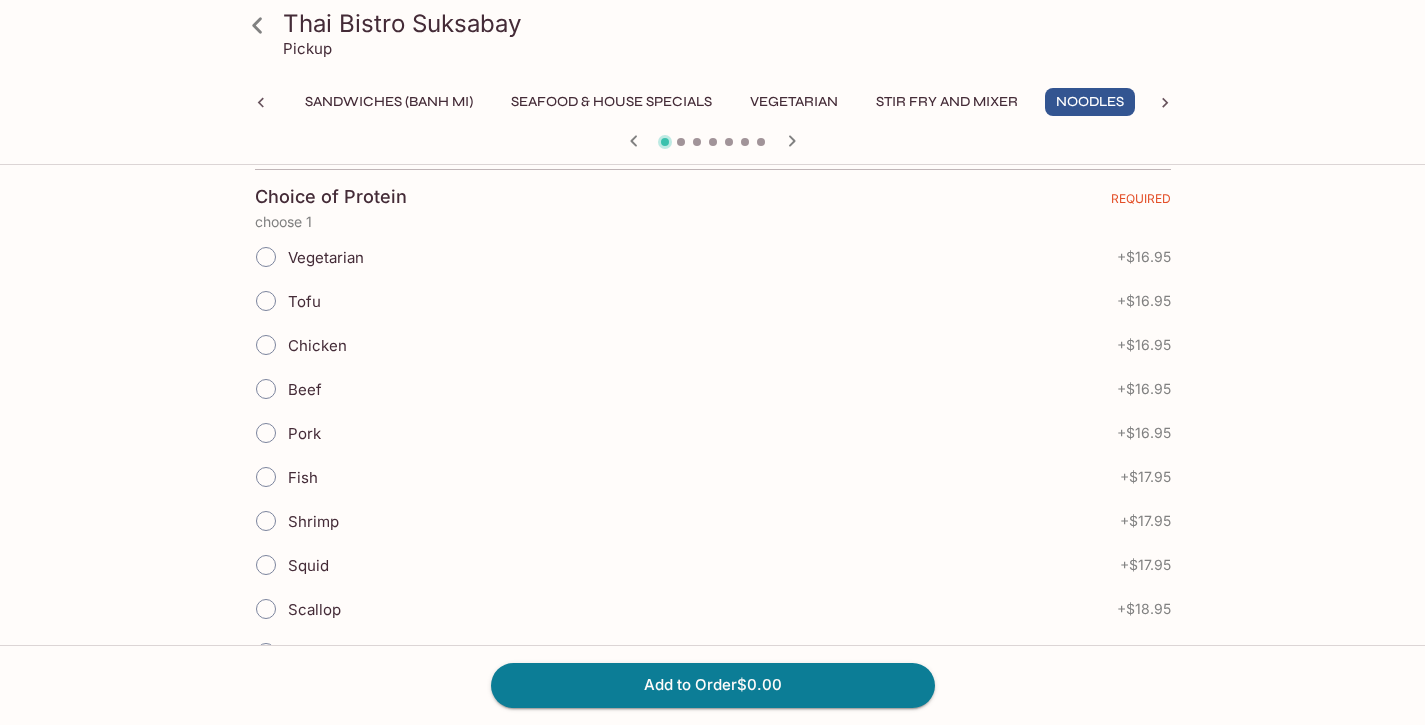 click on "Chicken" at bounding box center [266, 345] 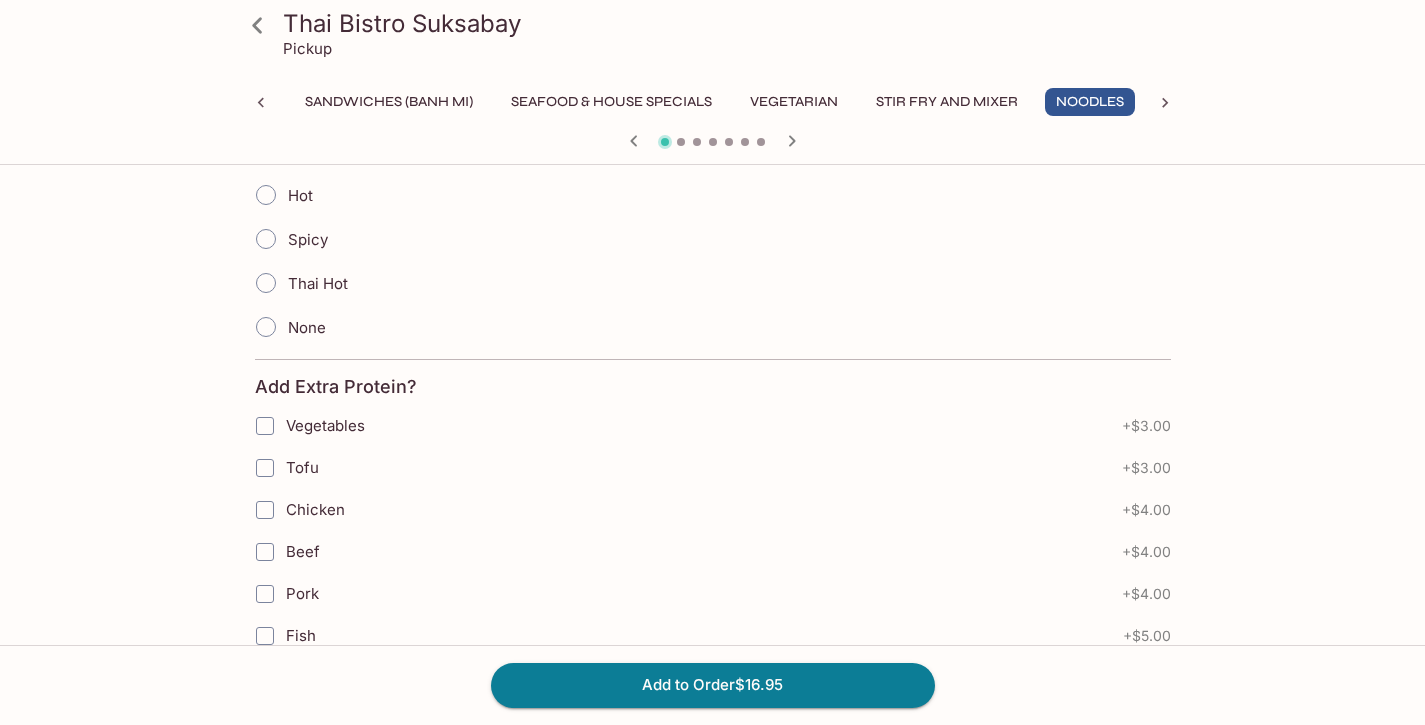 scroll, scrollTop: 1093, scrollLeft: 0, axis: vertical 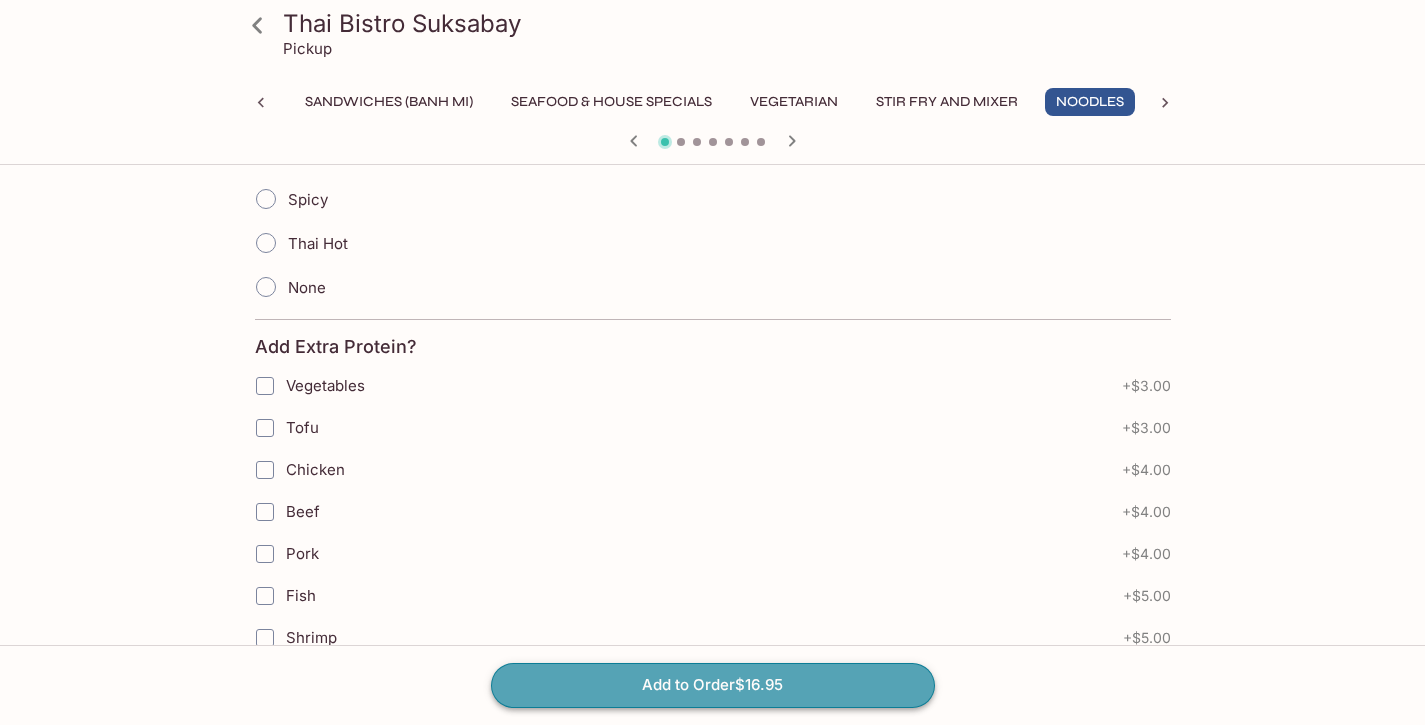 click on "Add to Order  $[PRICE]" at bounding box center (713, 685) 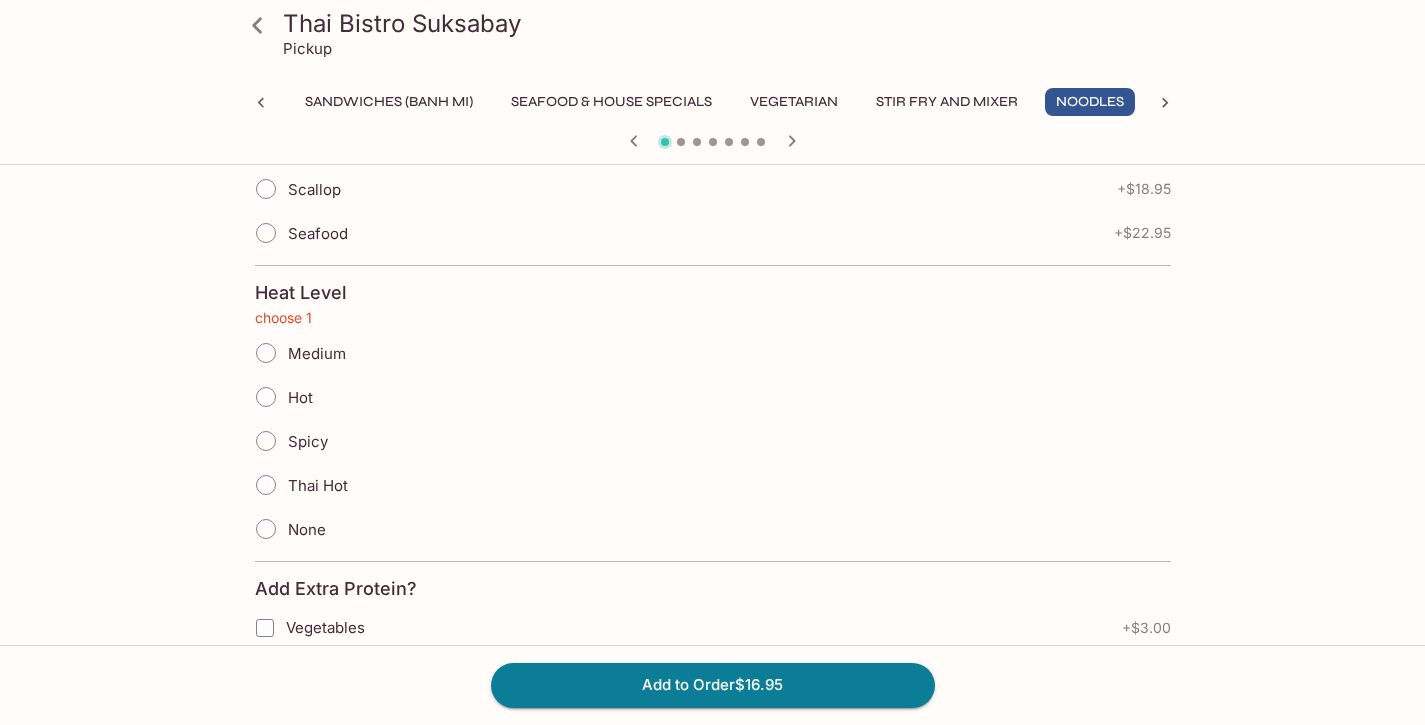scroll, scrollTop: 857, scrollLeft: 0, axis: vertical 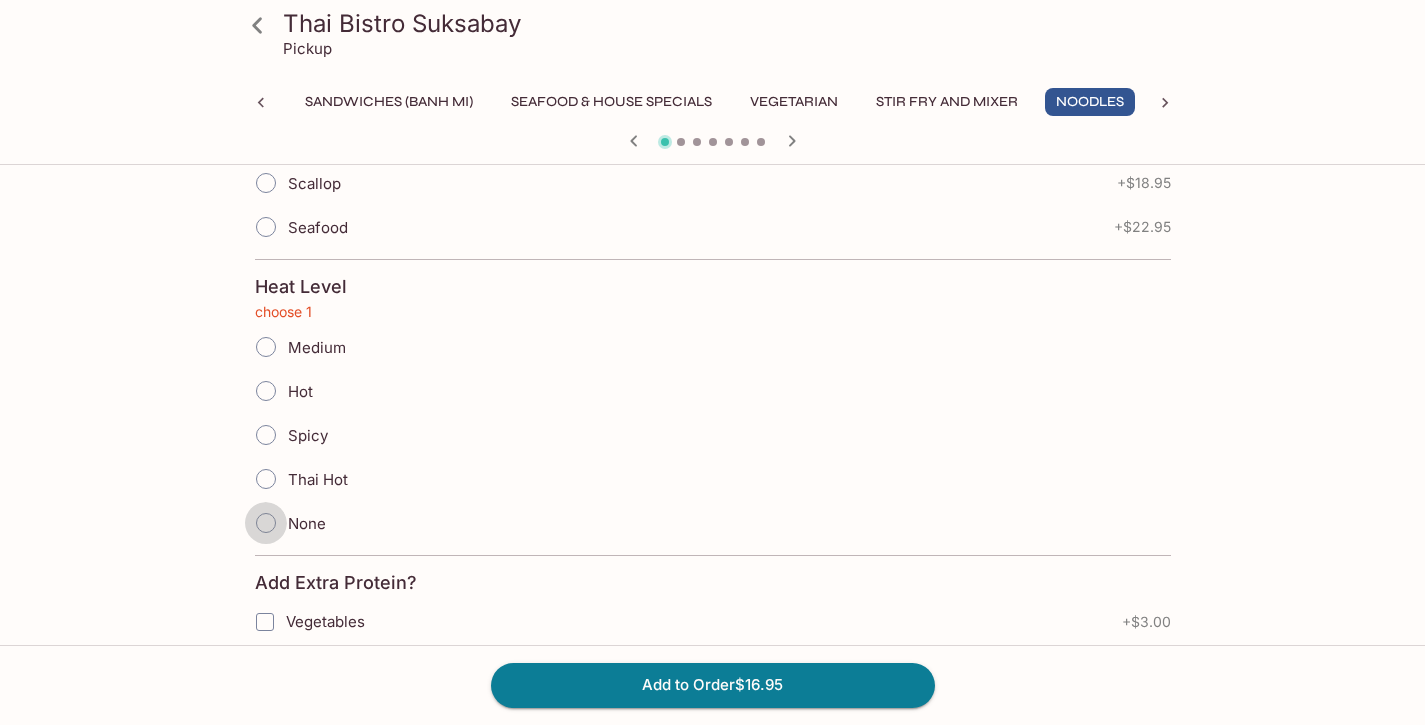 click on "None" at bounding box center [266, 523] 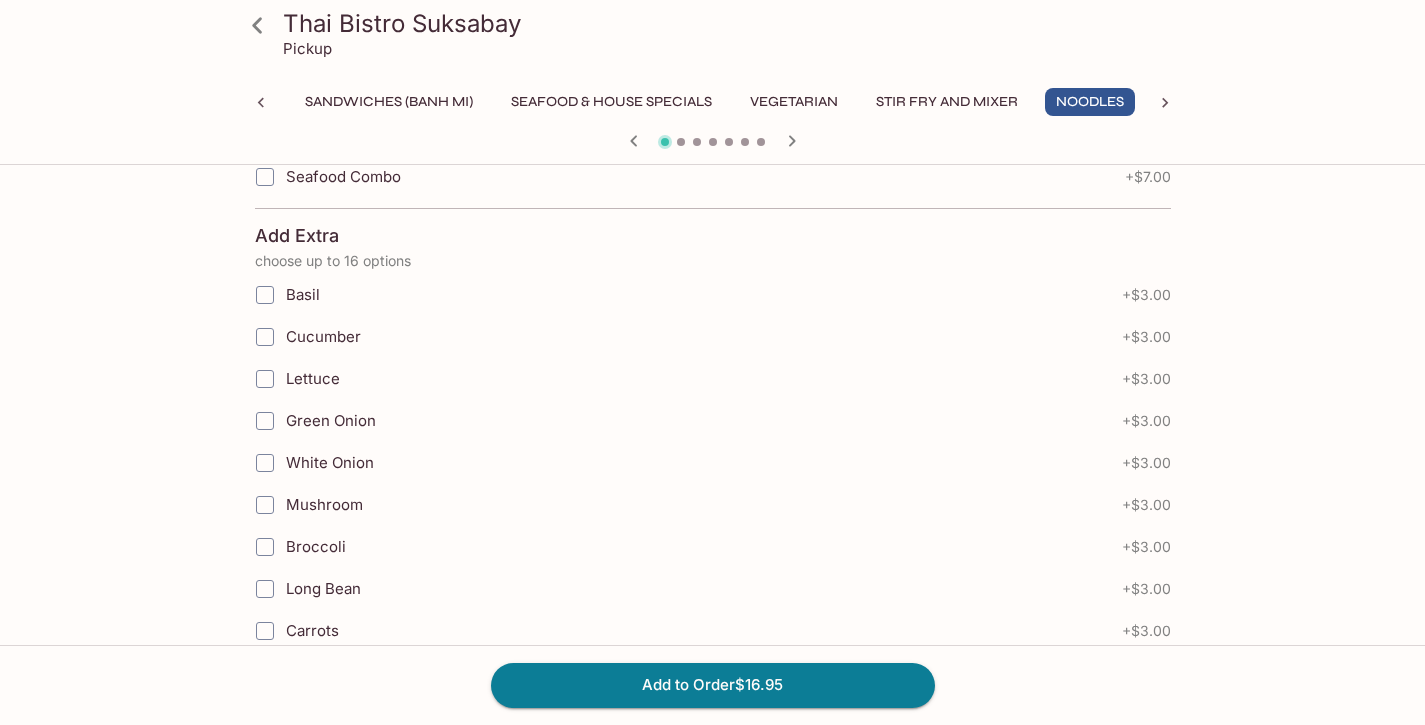 scroll, scrollTop: 1818, scrollLeft: 0, axis: vertical 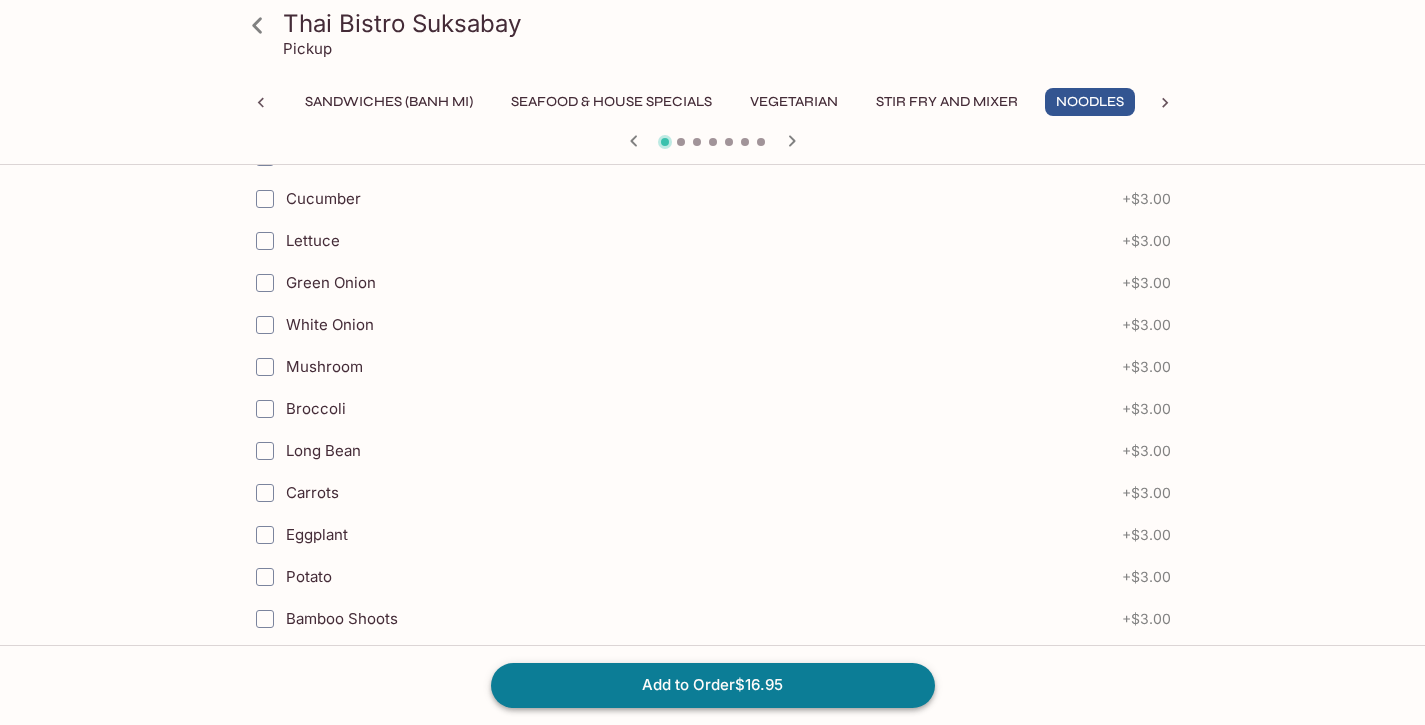 click on "Add to Order  $[PRICE]" at bounding box center (713, 685) 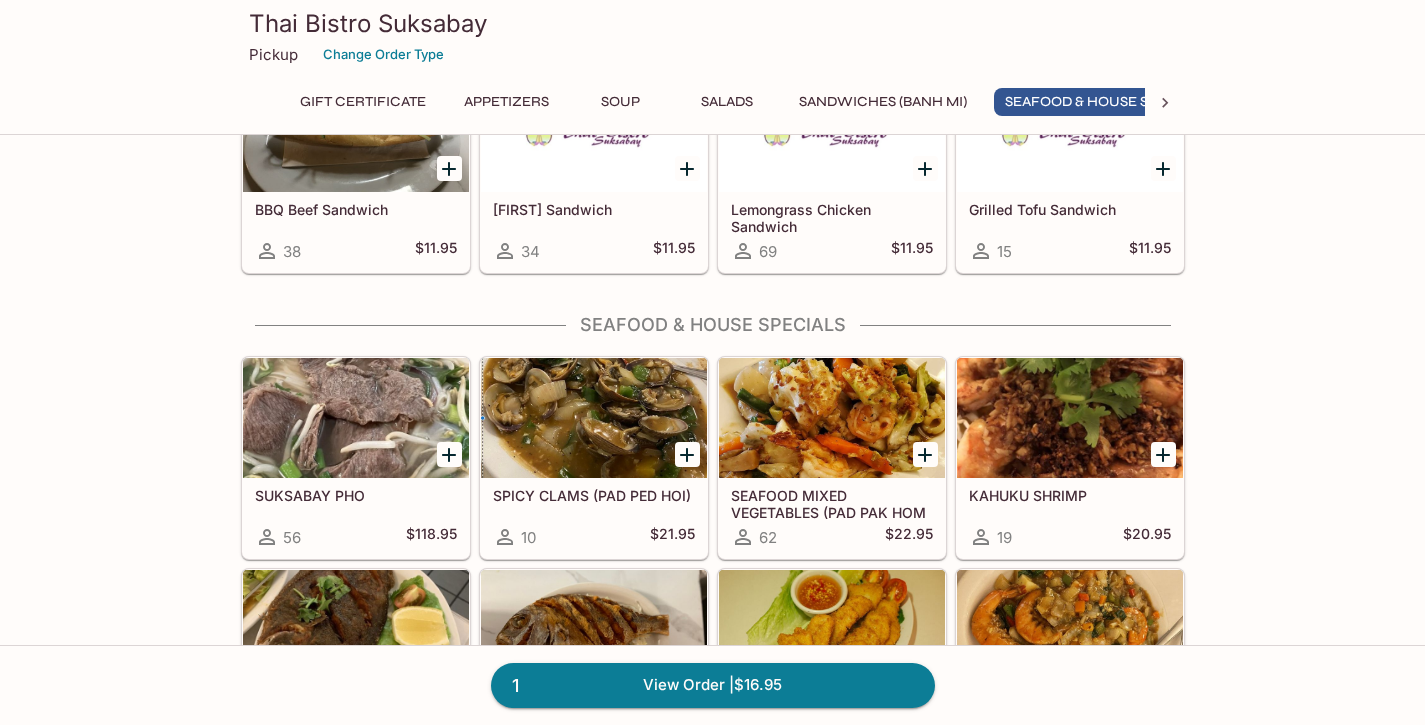 scroll, scrollTop: 2392, scrollLeft: 0, axis: vertical 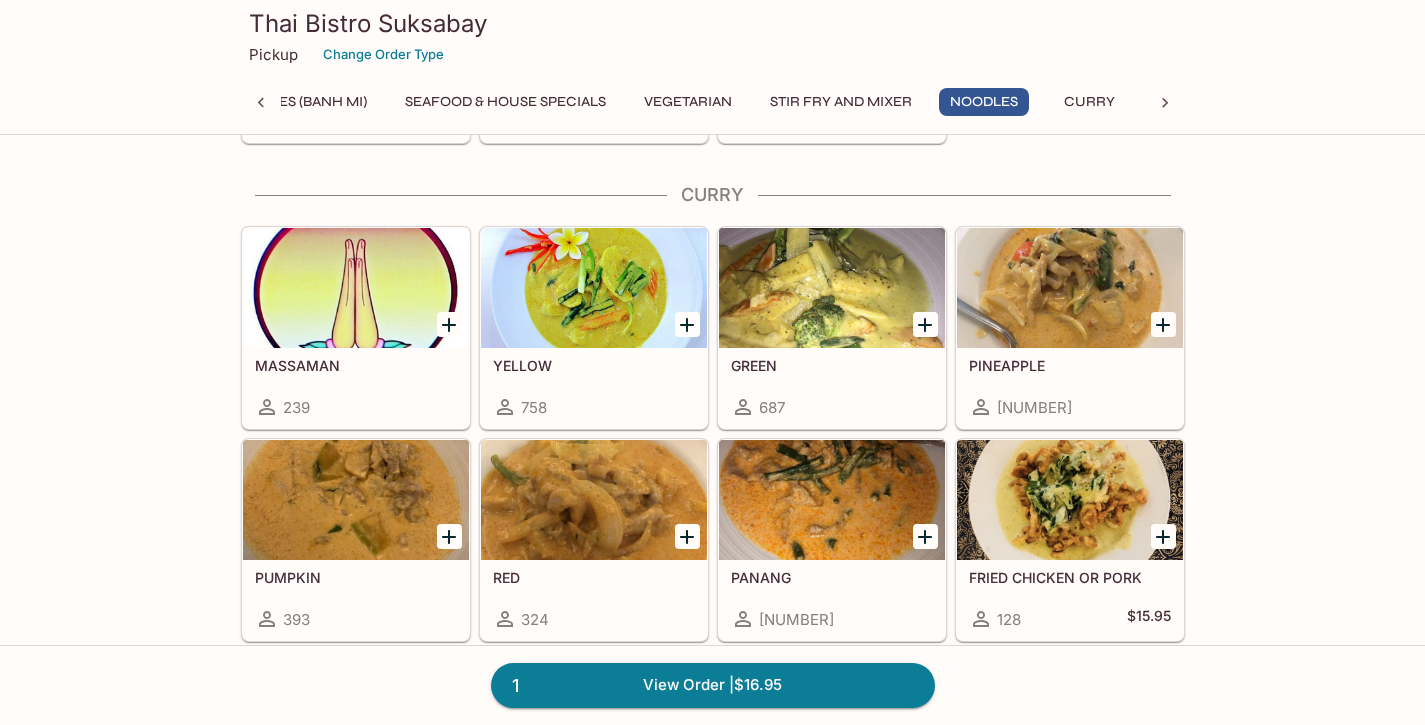 click 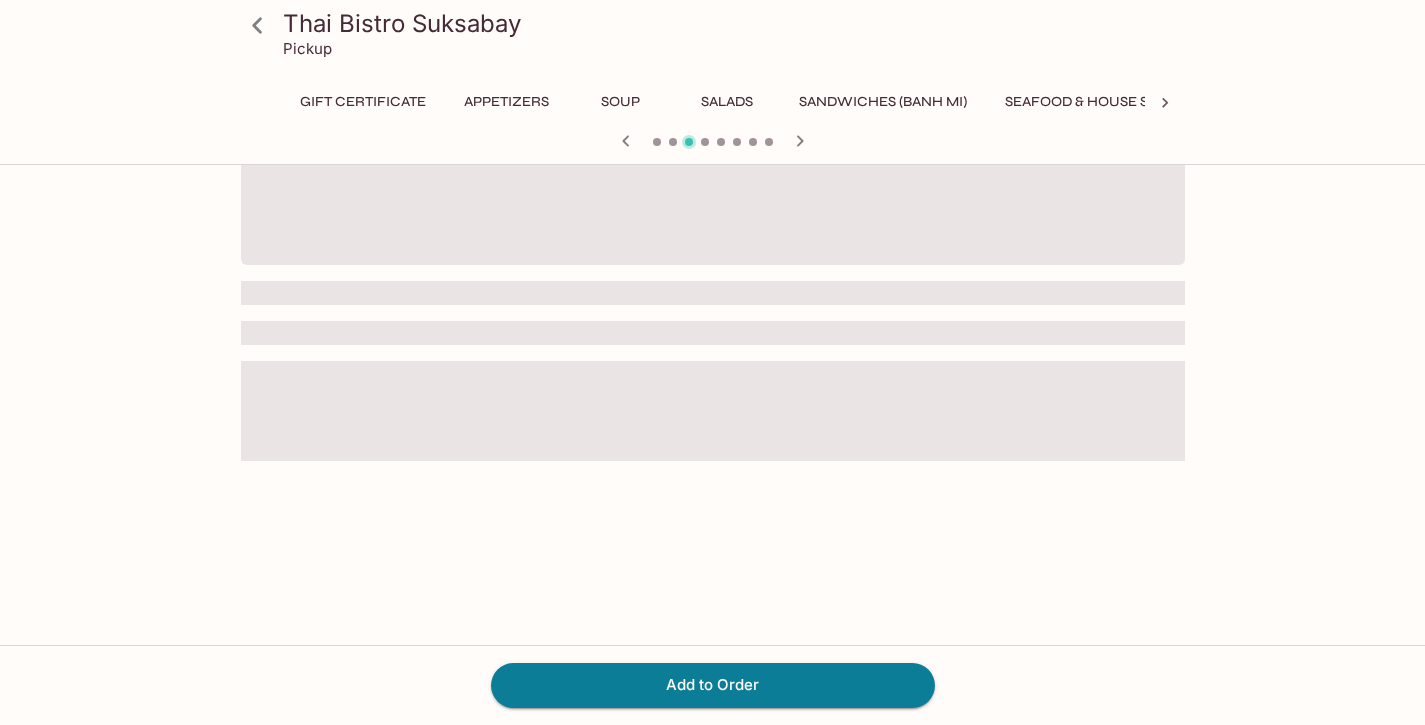 scroll 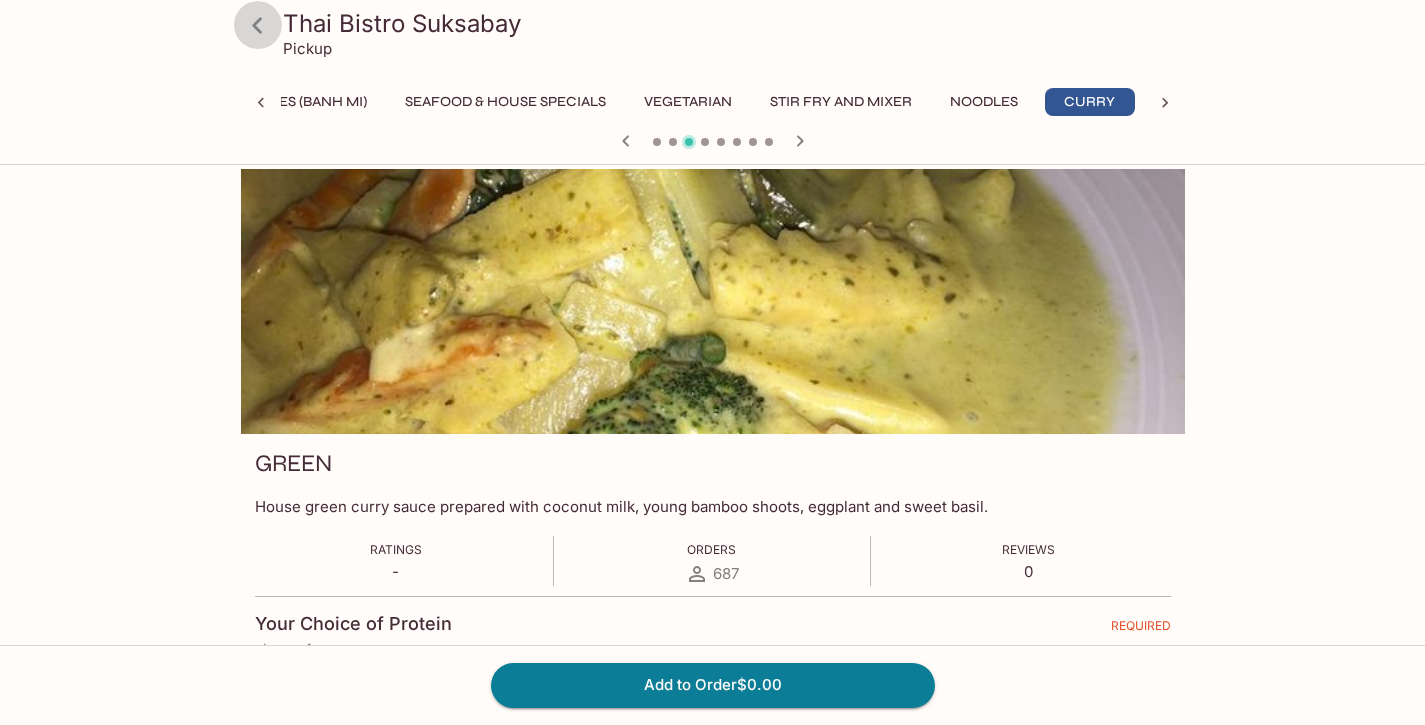 click 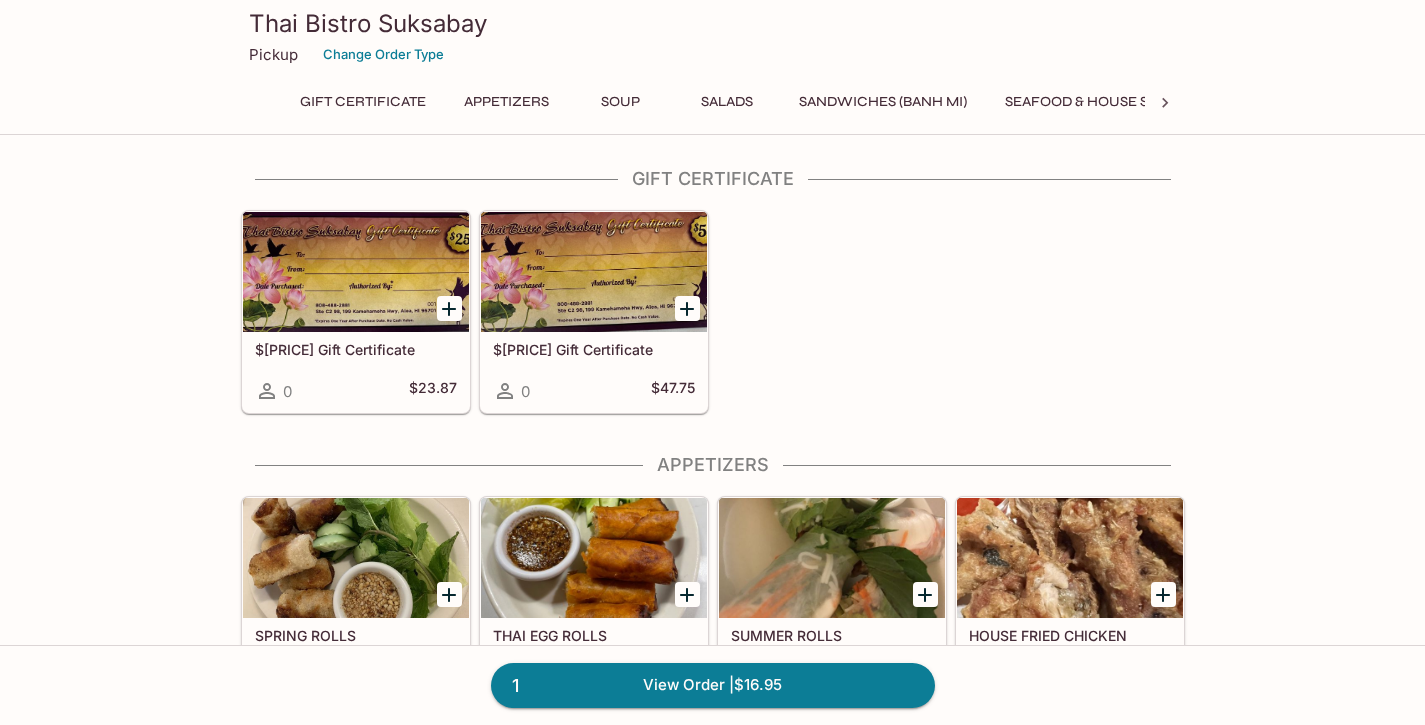 click at bounding box center (1165, 103) 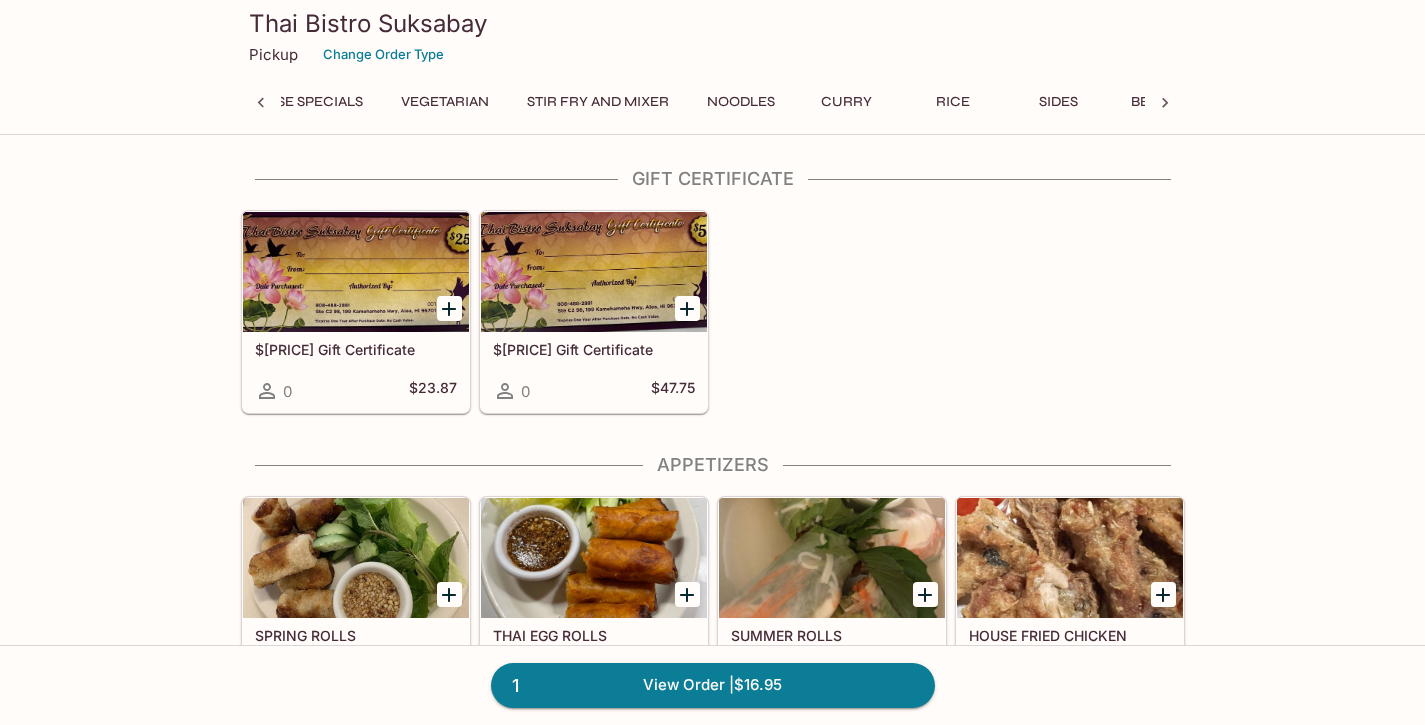 click on "Curry" at bounding box center (847, 102) 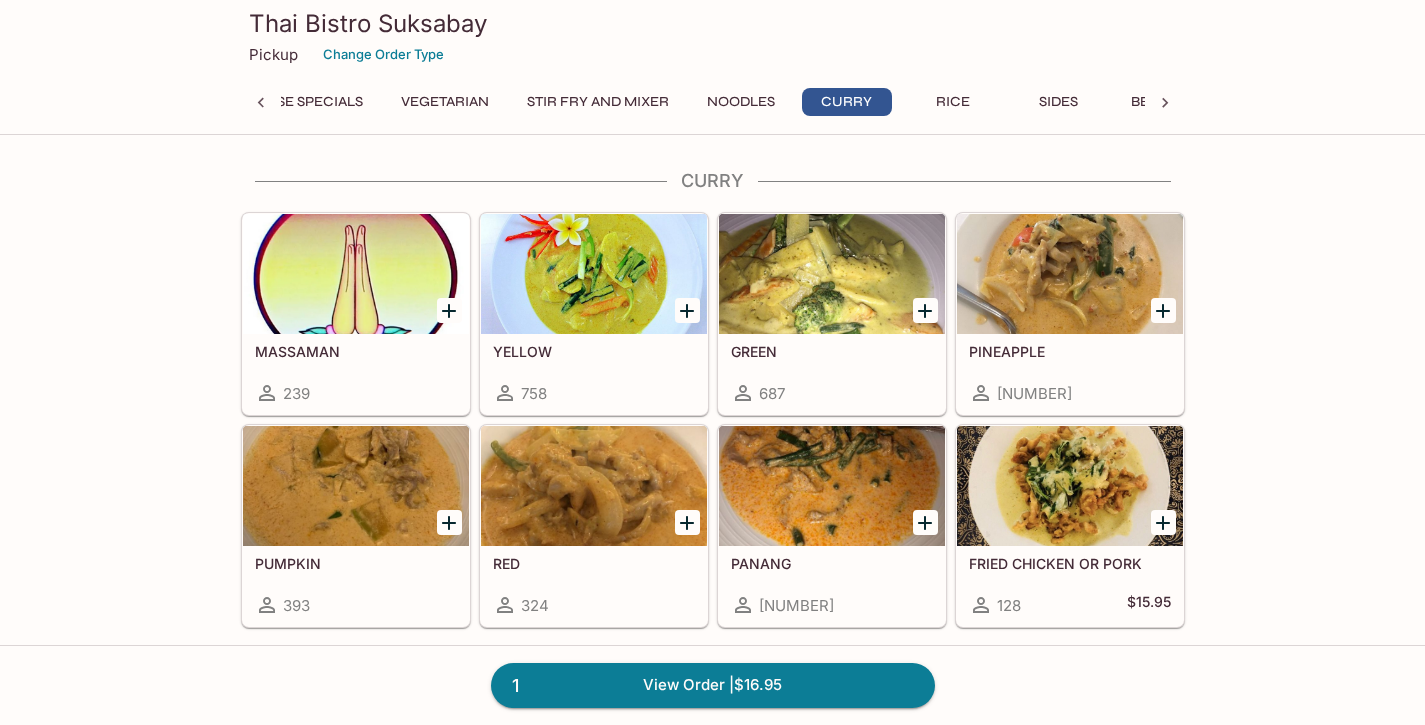 click 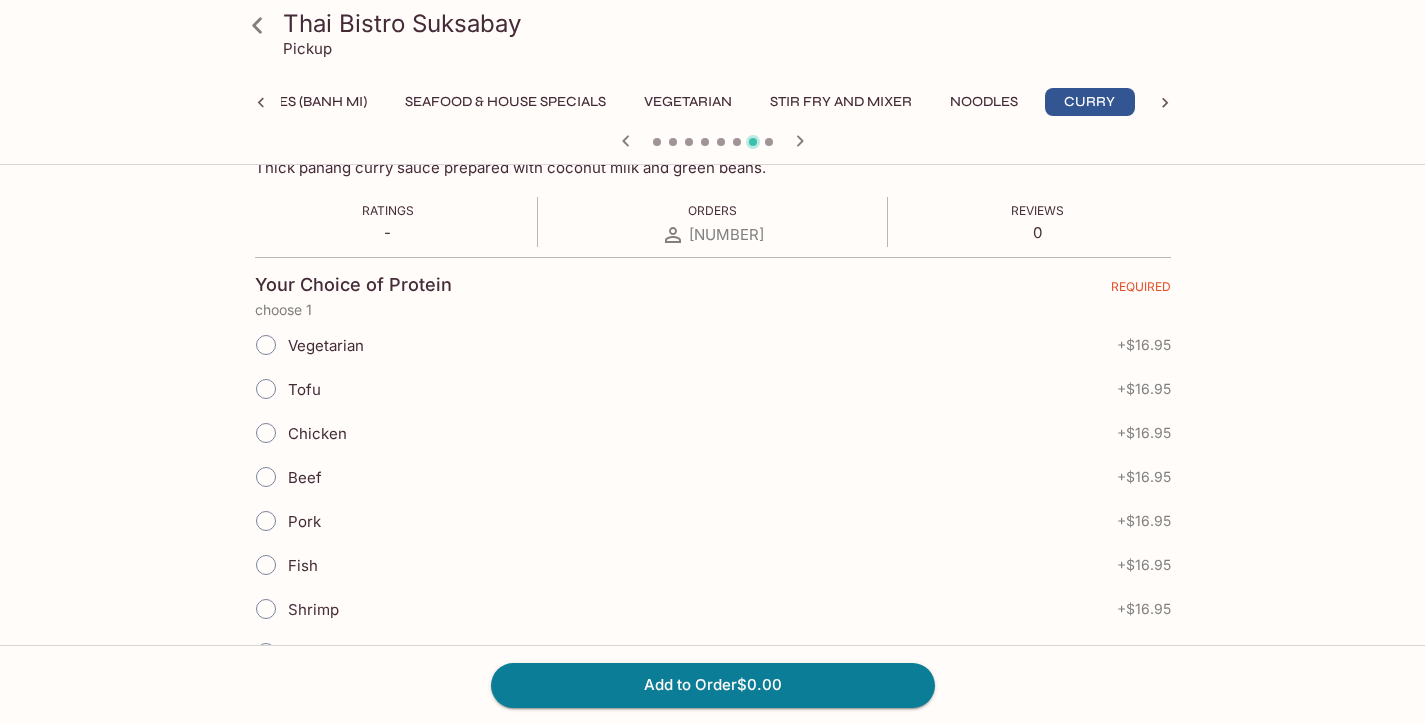 click on "Vegetarian" at bounding box center [266, 345] 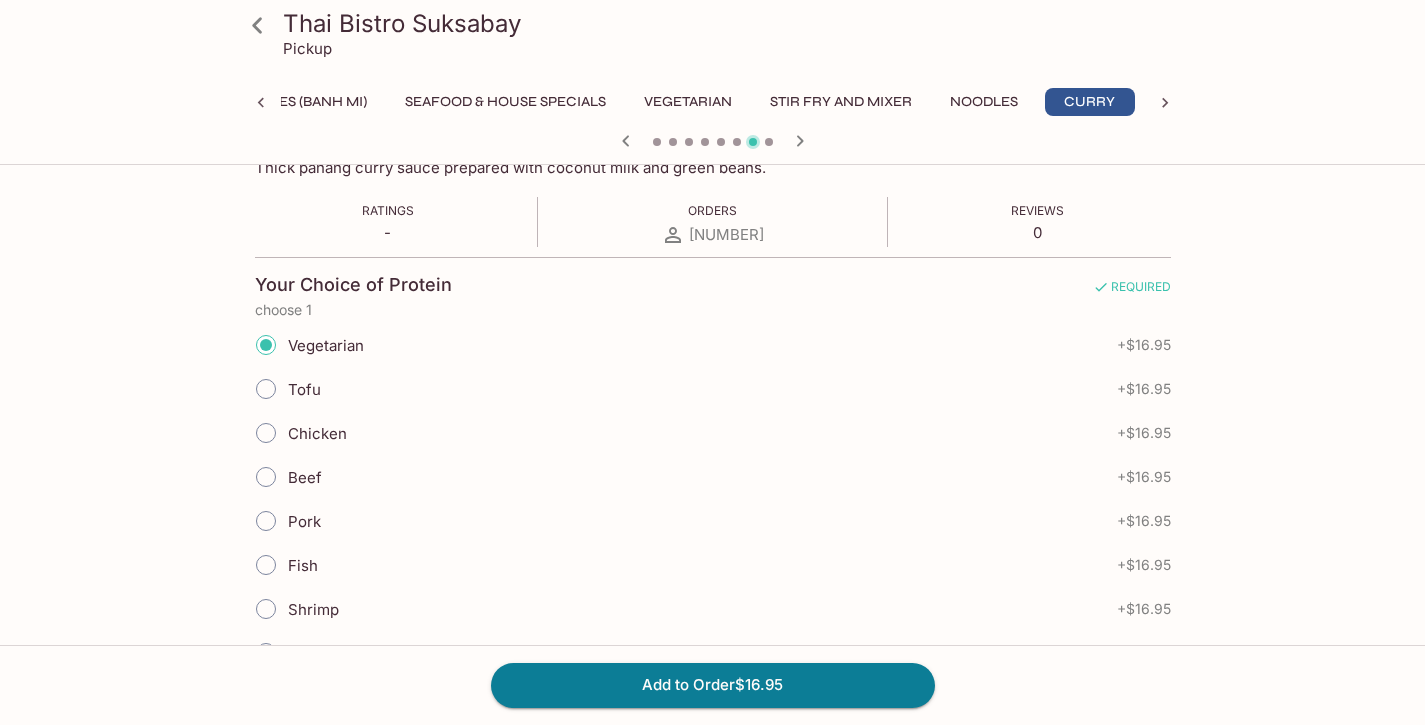 click on "Shrimp" at bounding box center (266, 609) 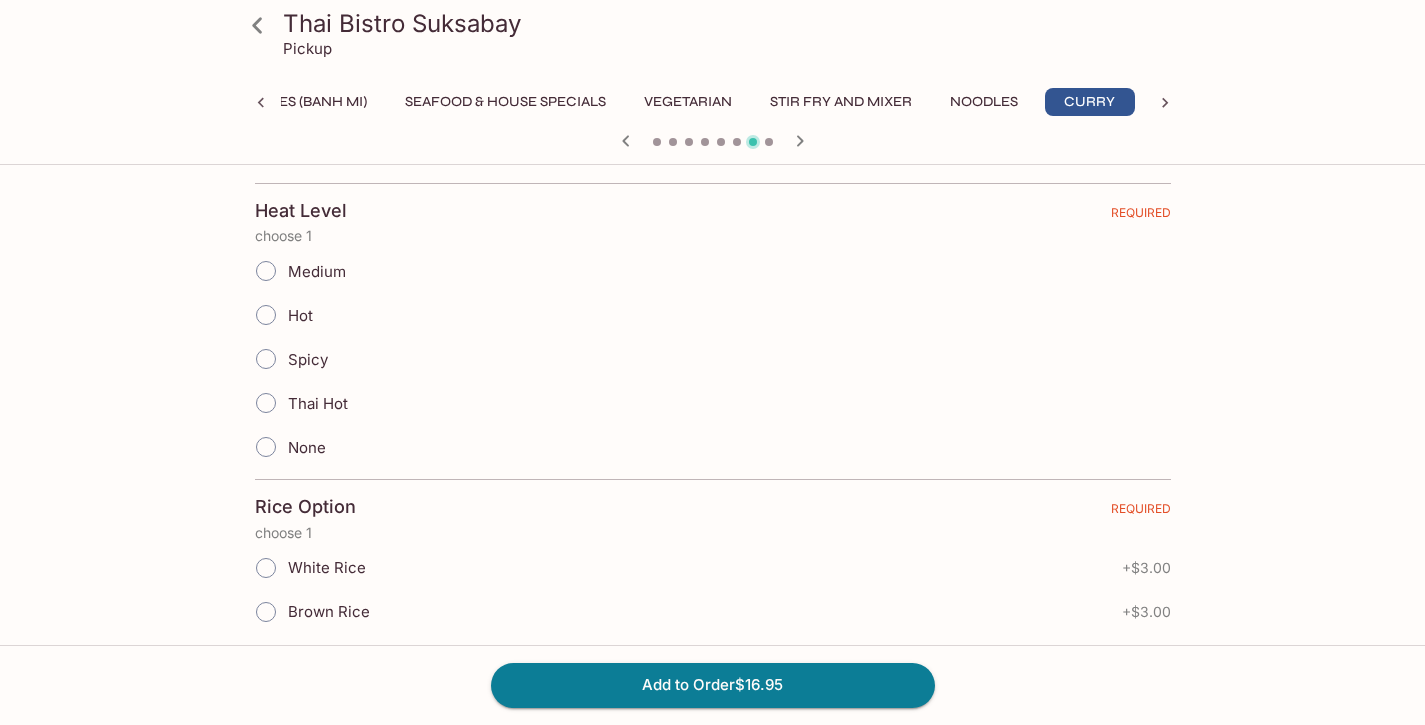 click on "None" at bounding box center [266, 447] 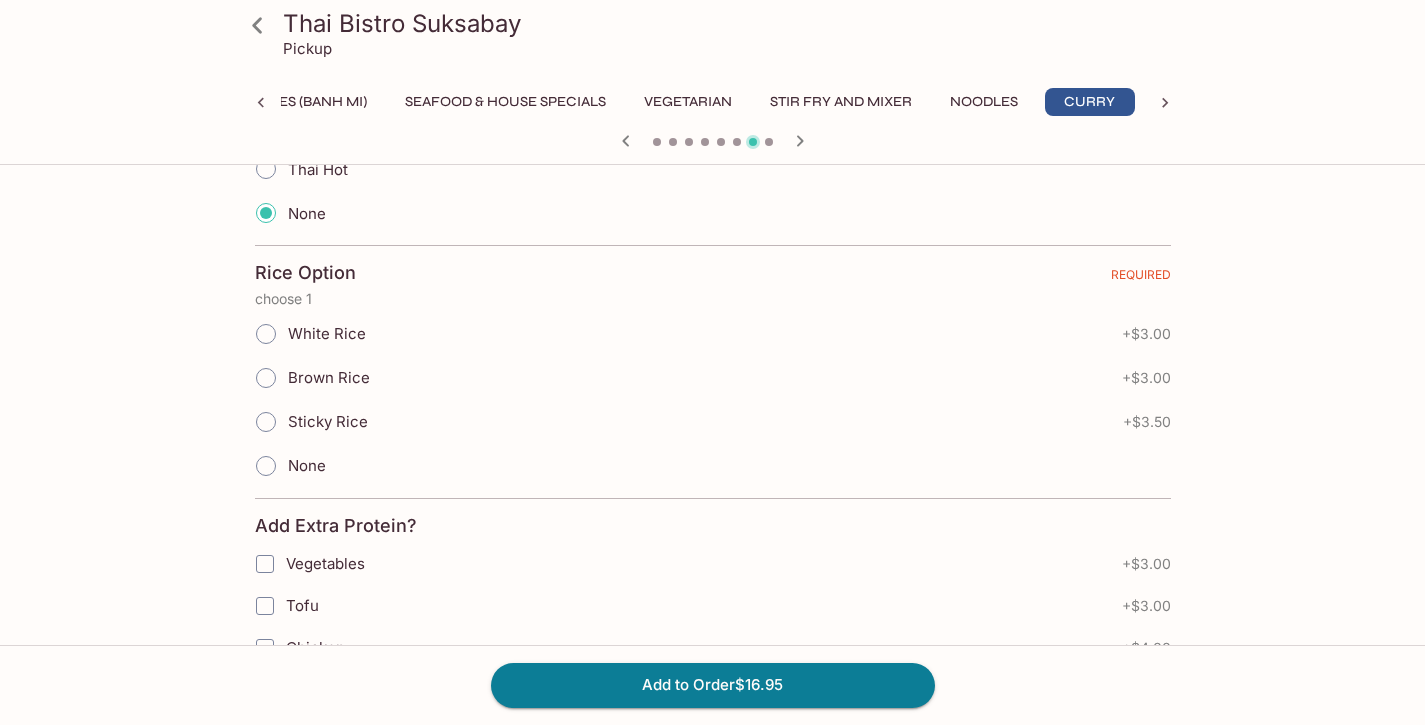 click on "Sticky Rice" at bounding box center (266, 422) 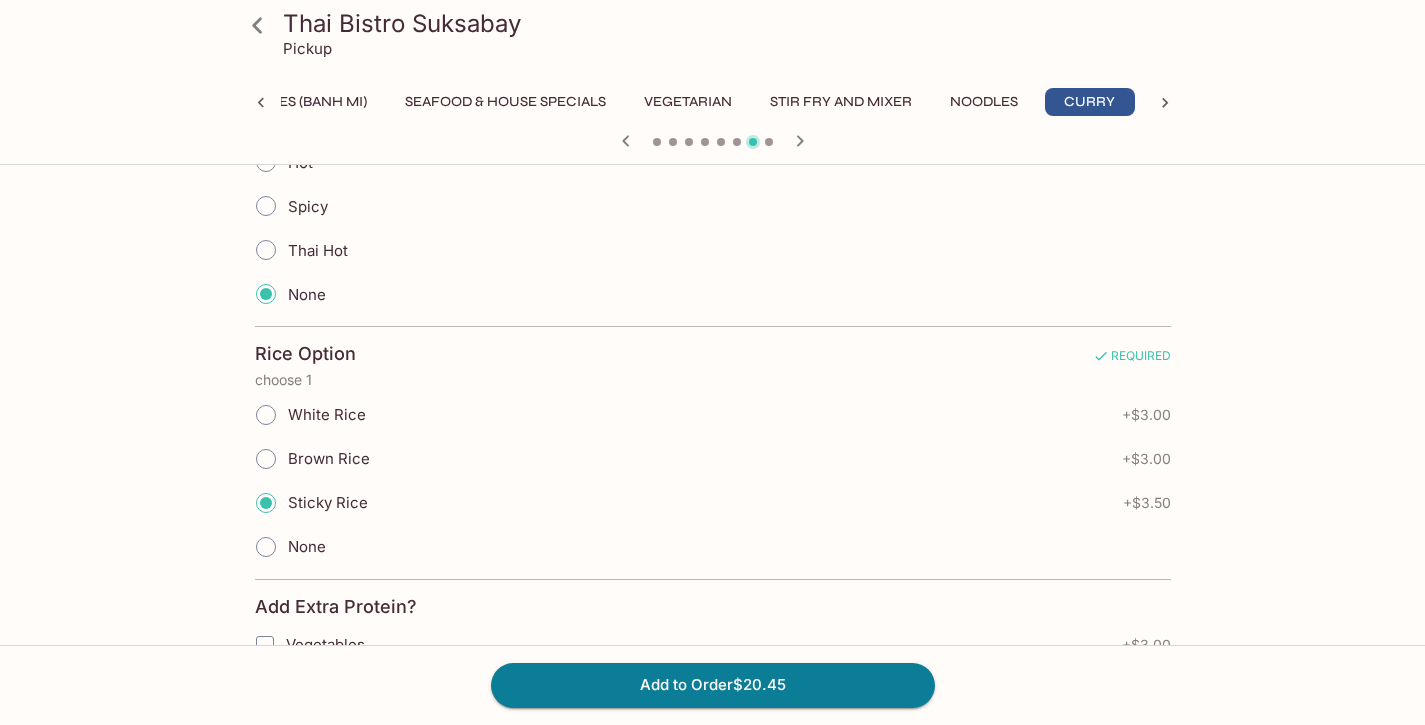 click on "White Rice" at bounding box center [266, 415] 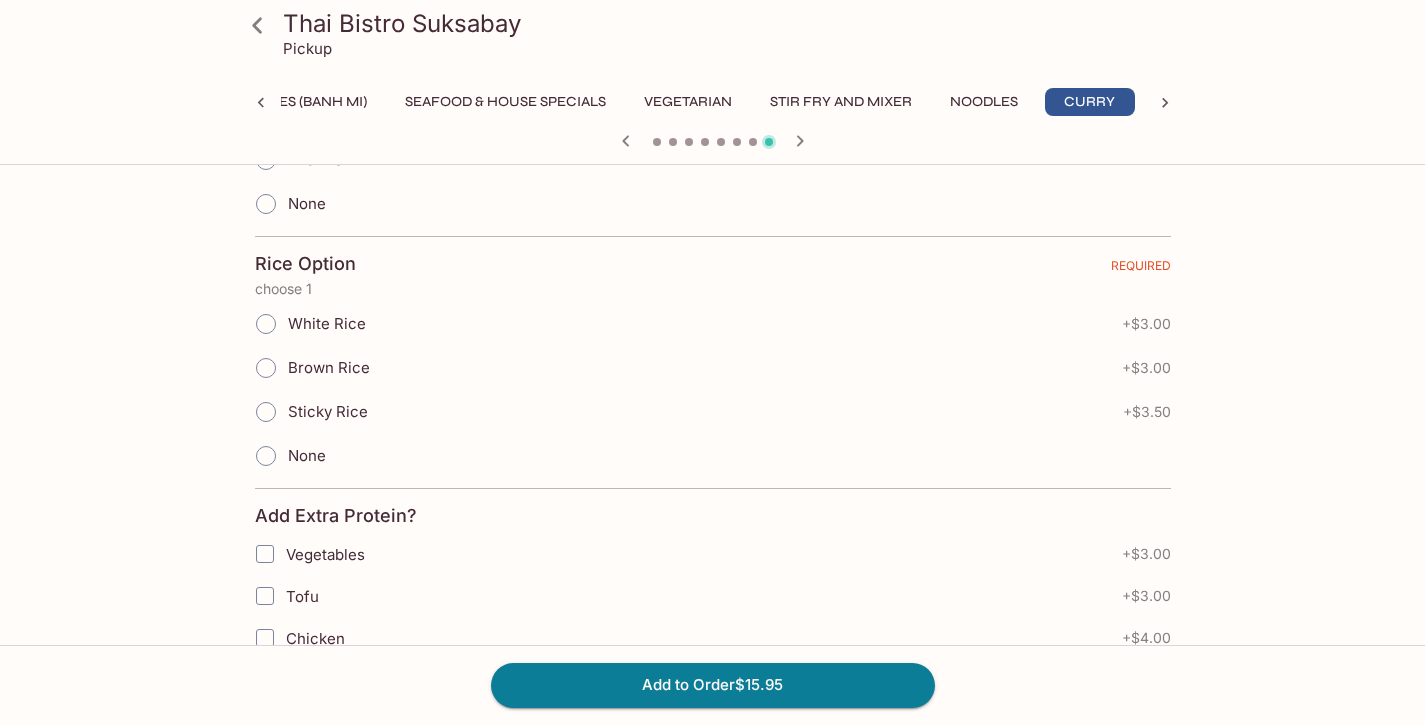 click on "White Rice" at bounding box center (266, 324) 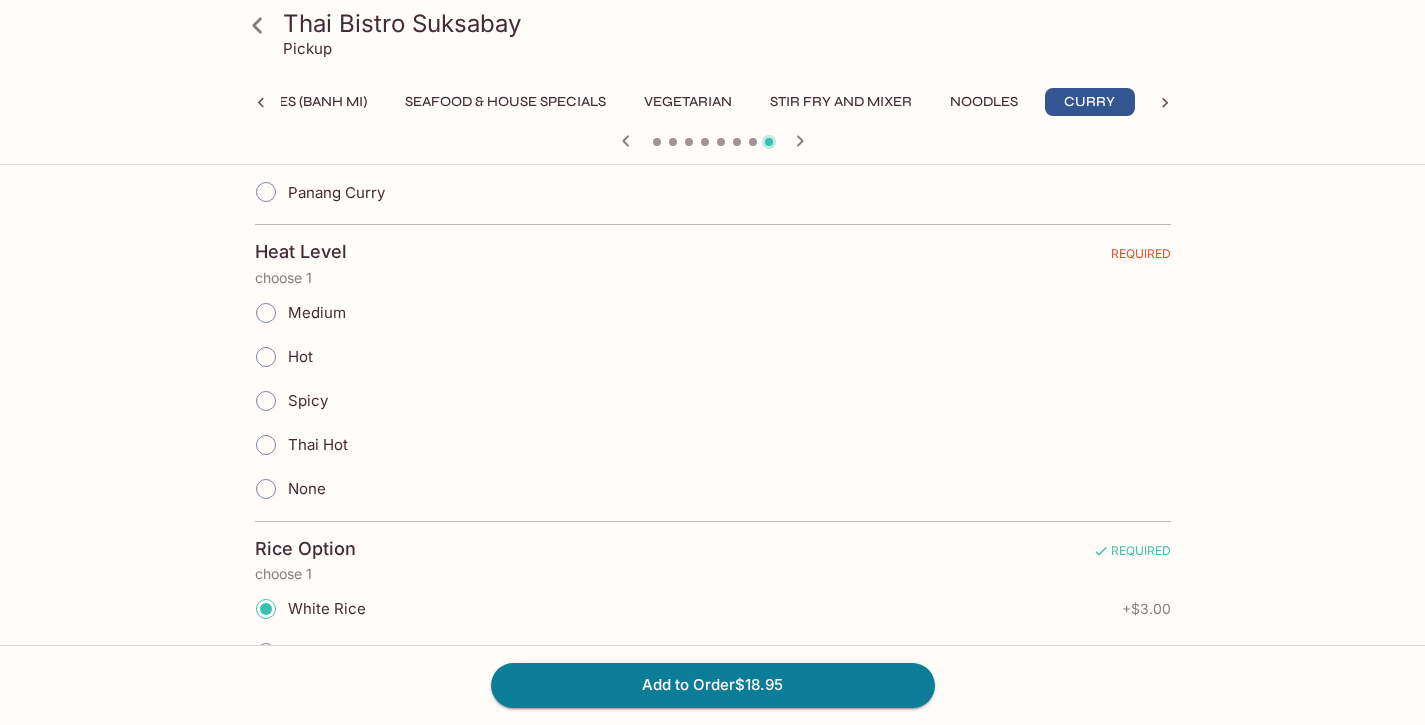 click on "None" at bounding box center [266, 489] 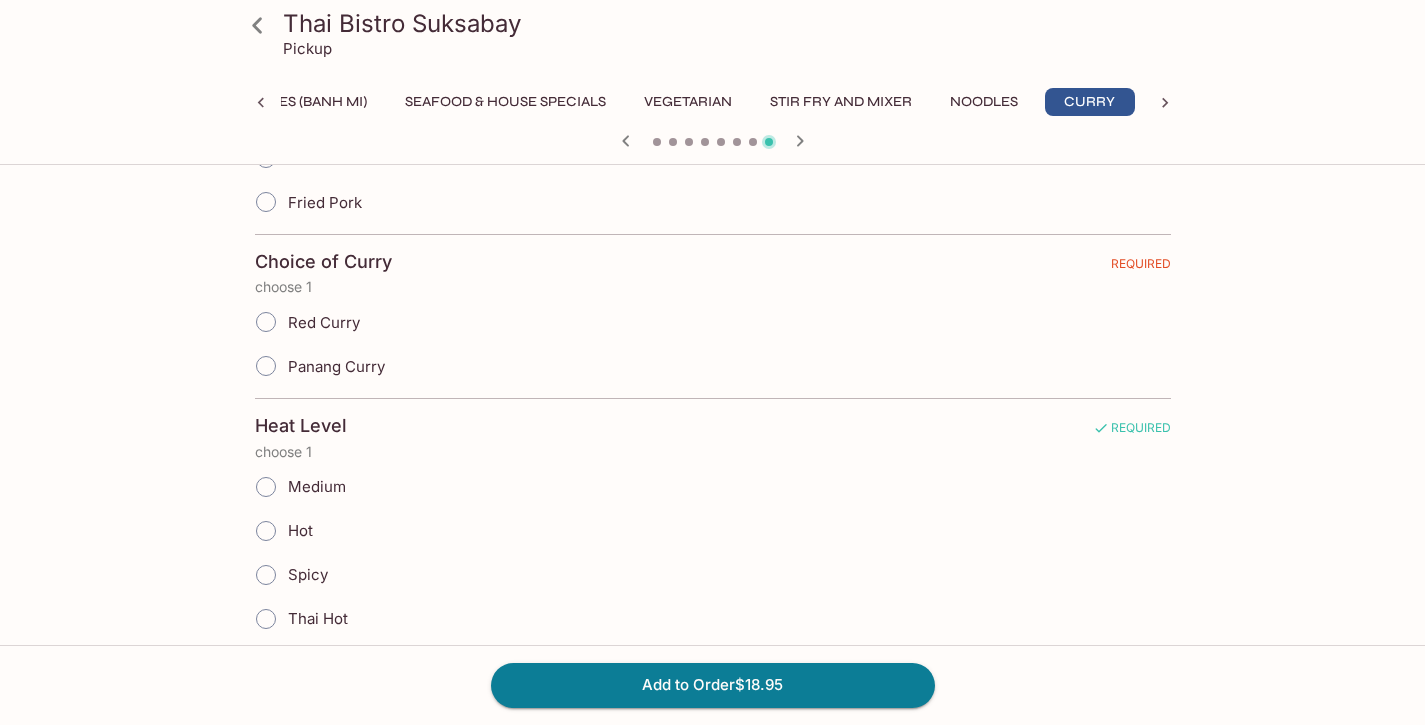 click on "Panang Curry" at bounding box center (266, 366) 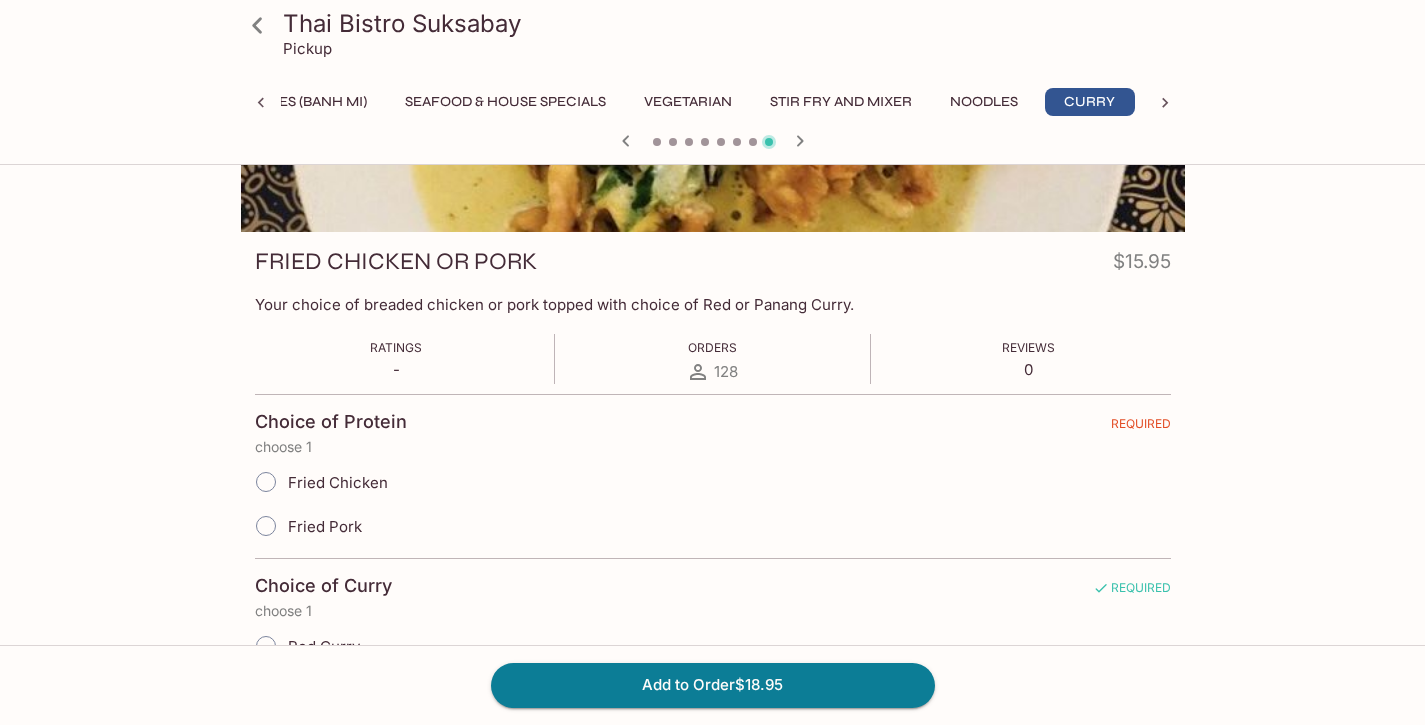 scroll, scrollTop: 0, scrollLeft: 0, axis: both 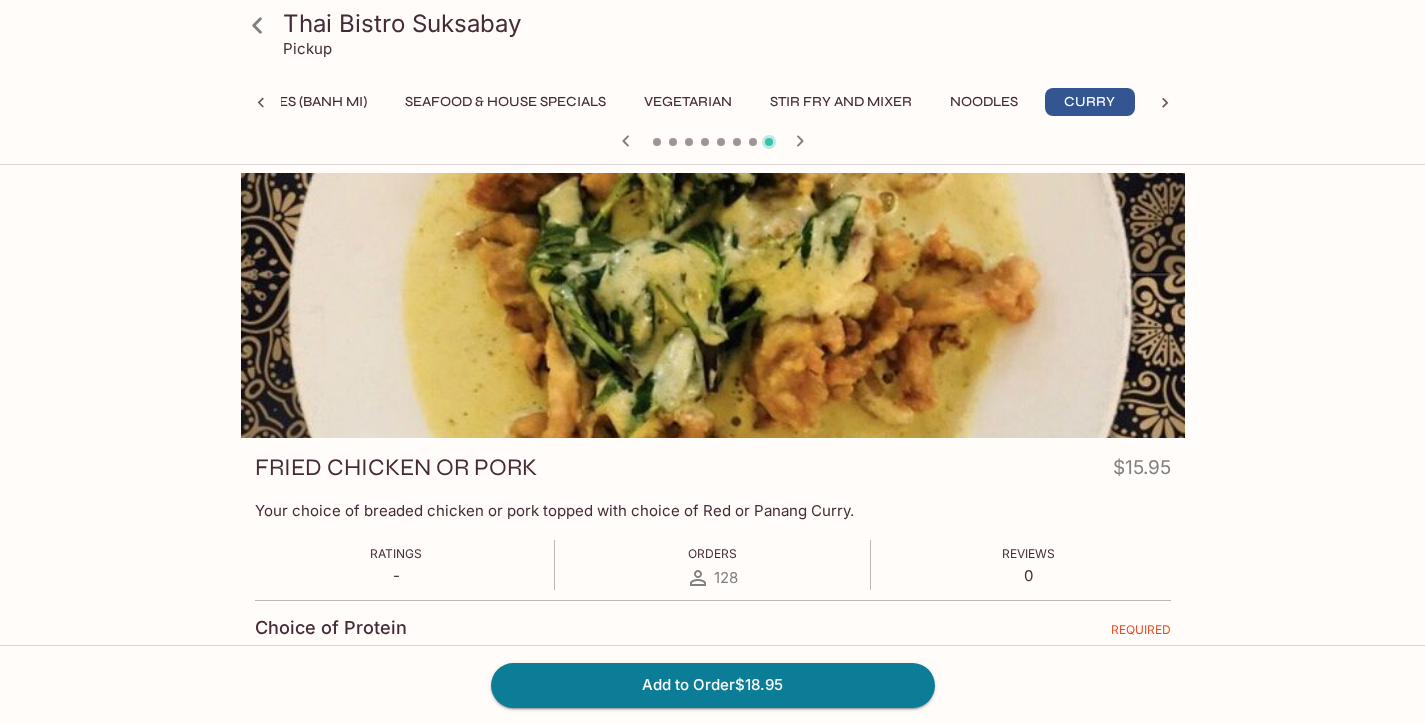 click 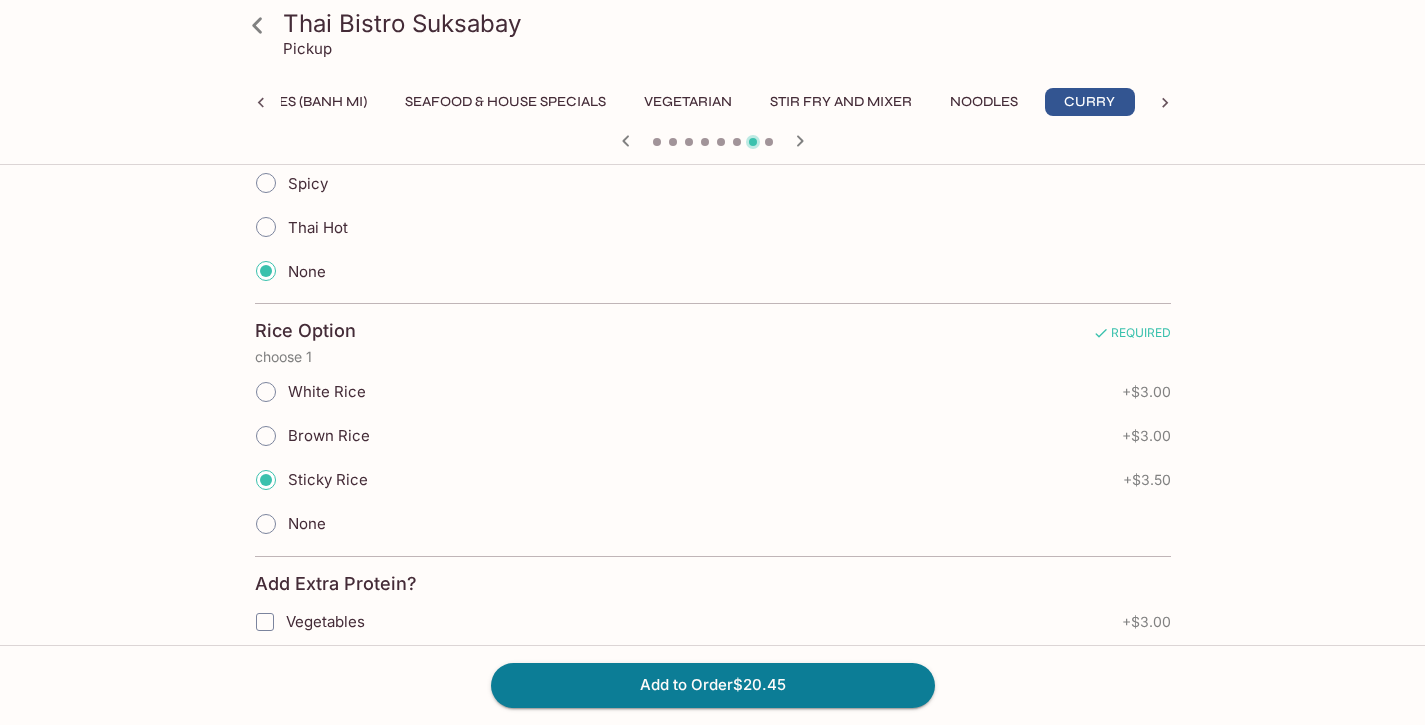 scroll, scrollTop: 1110, scrollLeft: 0, axis: vertical 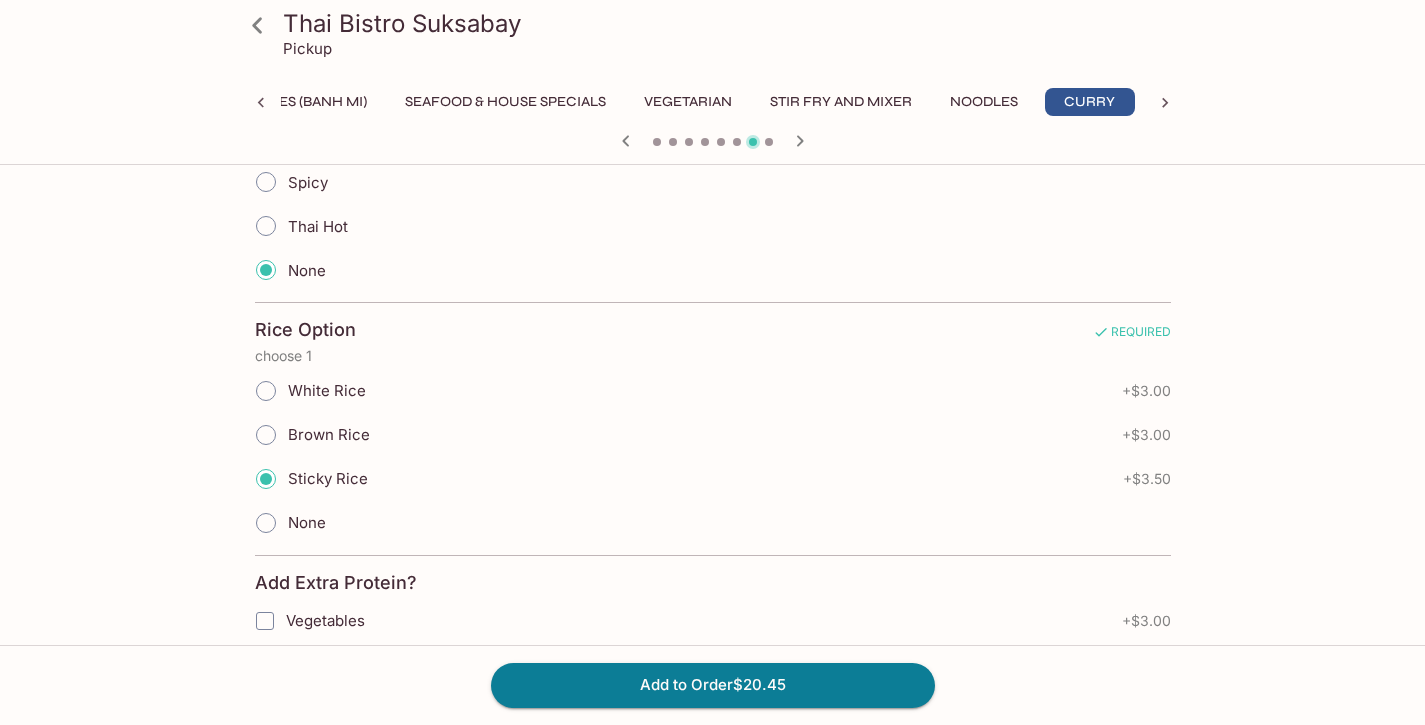 click on "White Rice" at bounding box center [266, 391] 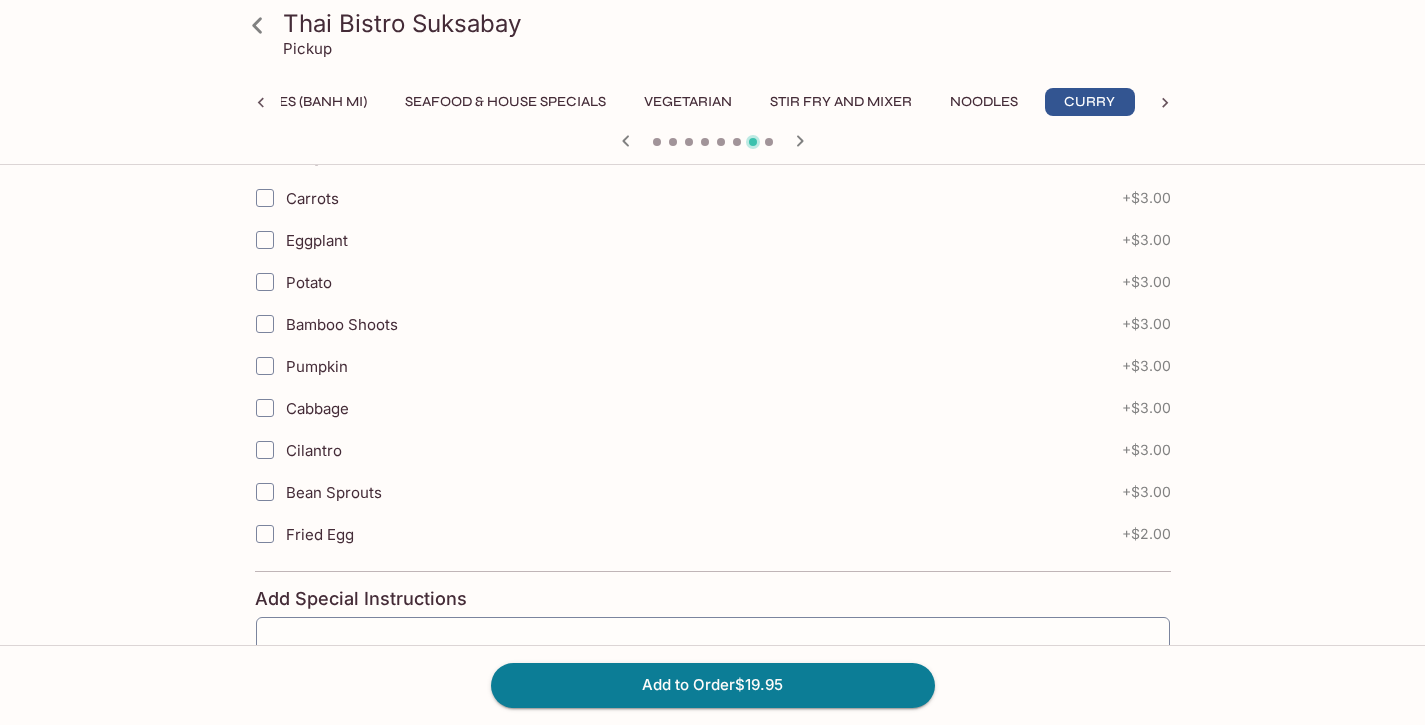 scroll, scrollTop: 2554, scrollLeft: 0, axis: vertical 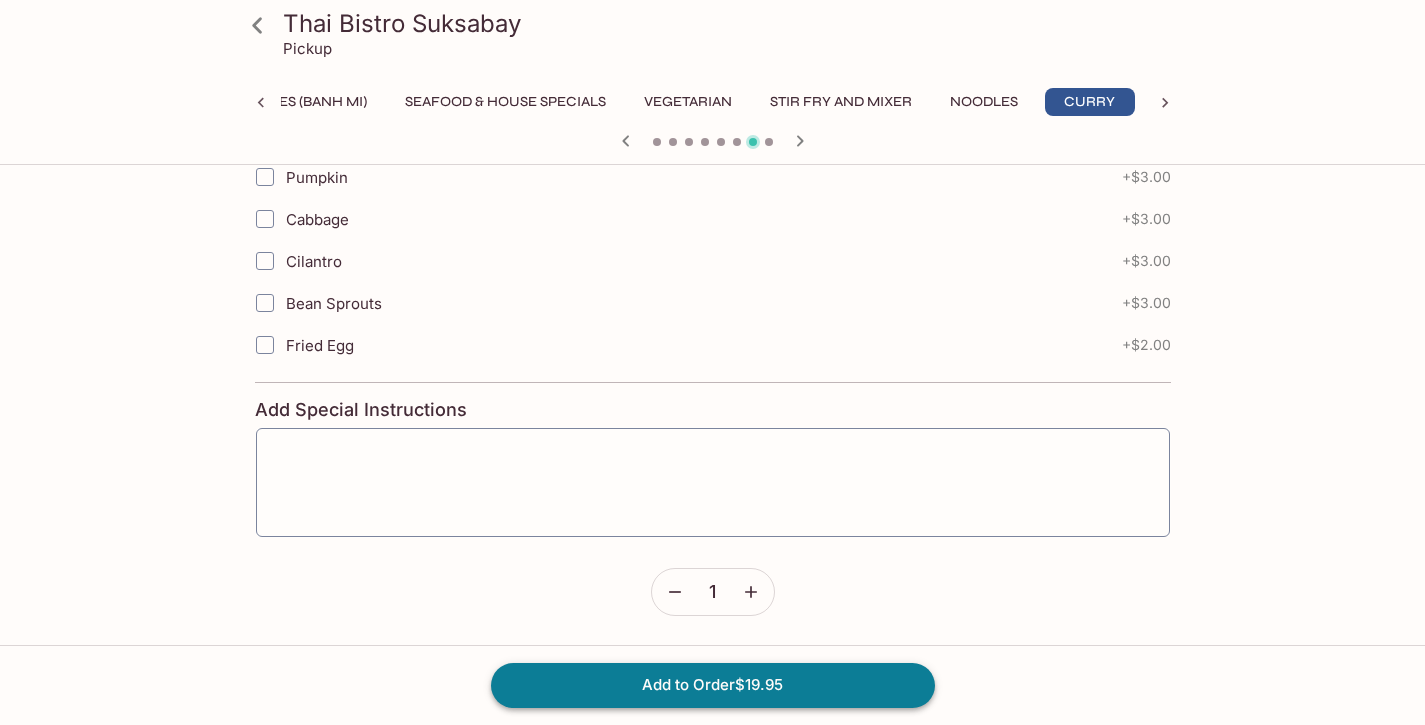 click on "Add to Order  $[PRICE]" at bounding box center (713, 685) 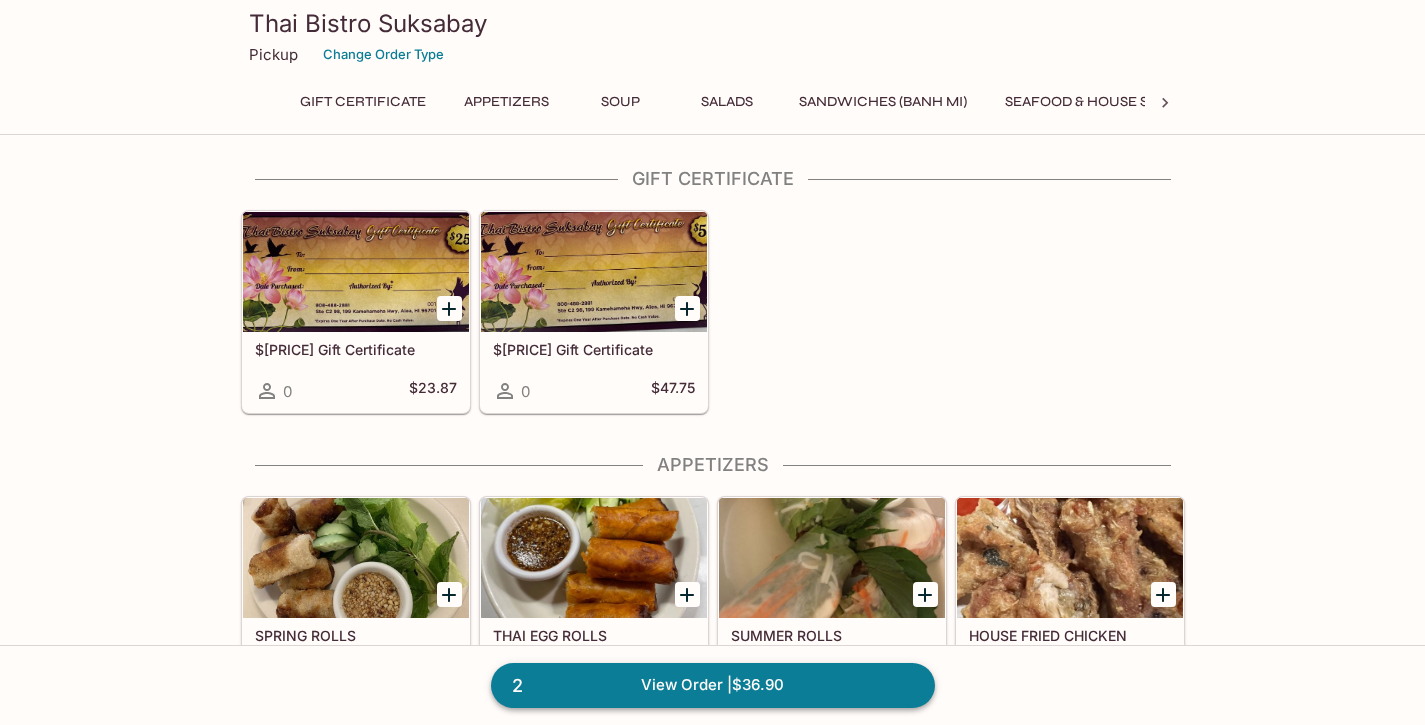 click on "2 View Order |  $36.90" at bounding box center (713, 685) 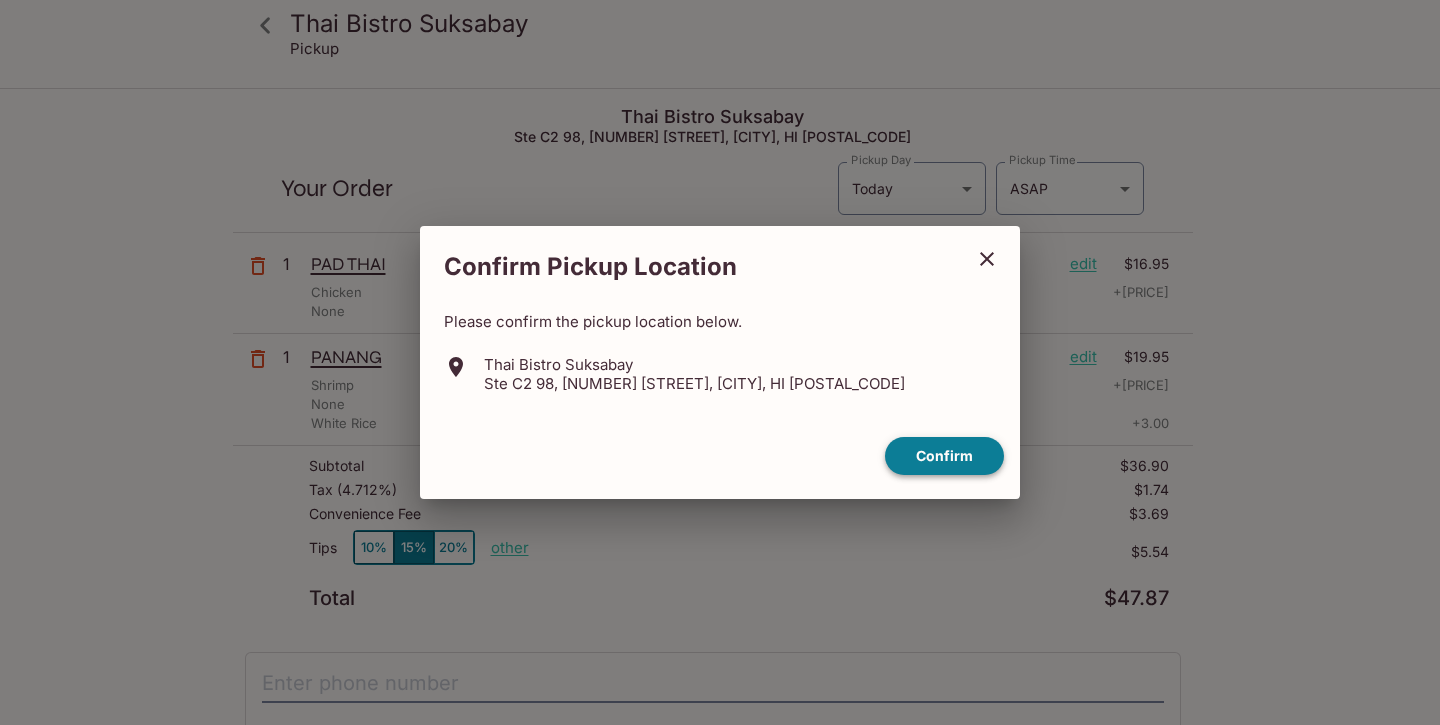 click on "Confirm" at bounding box center [944, 456] 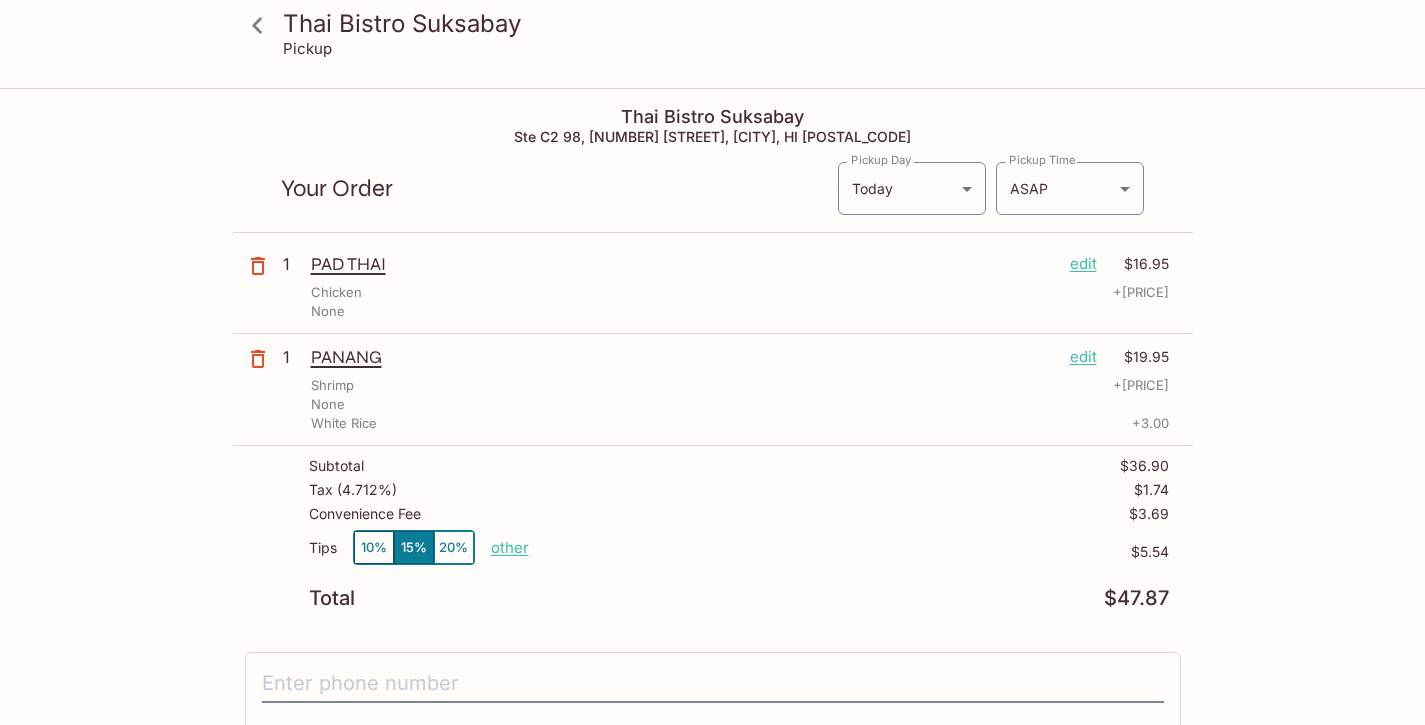 click on "other" at bounding box center (510, 547) 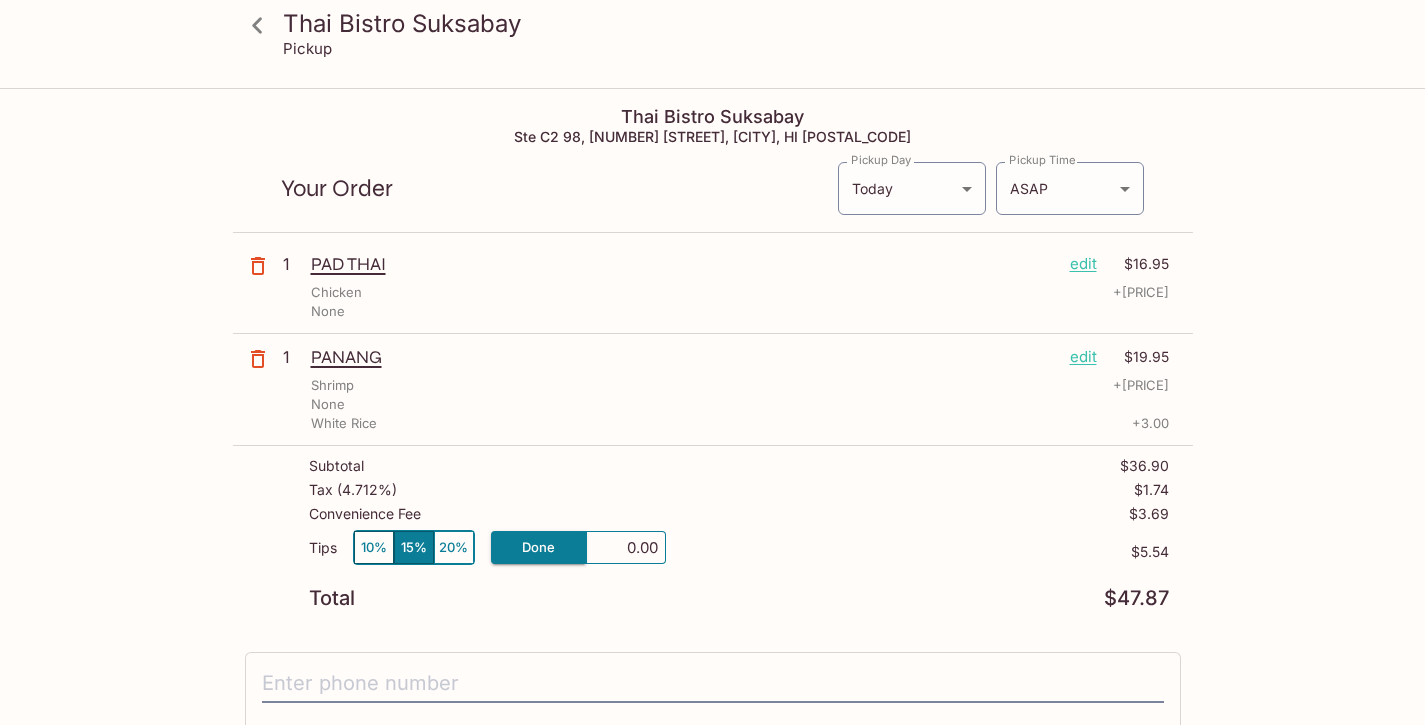 type on "0.00" 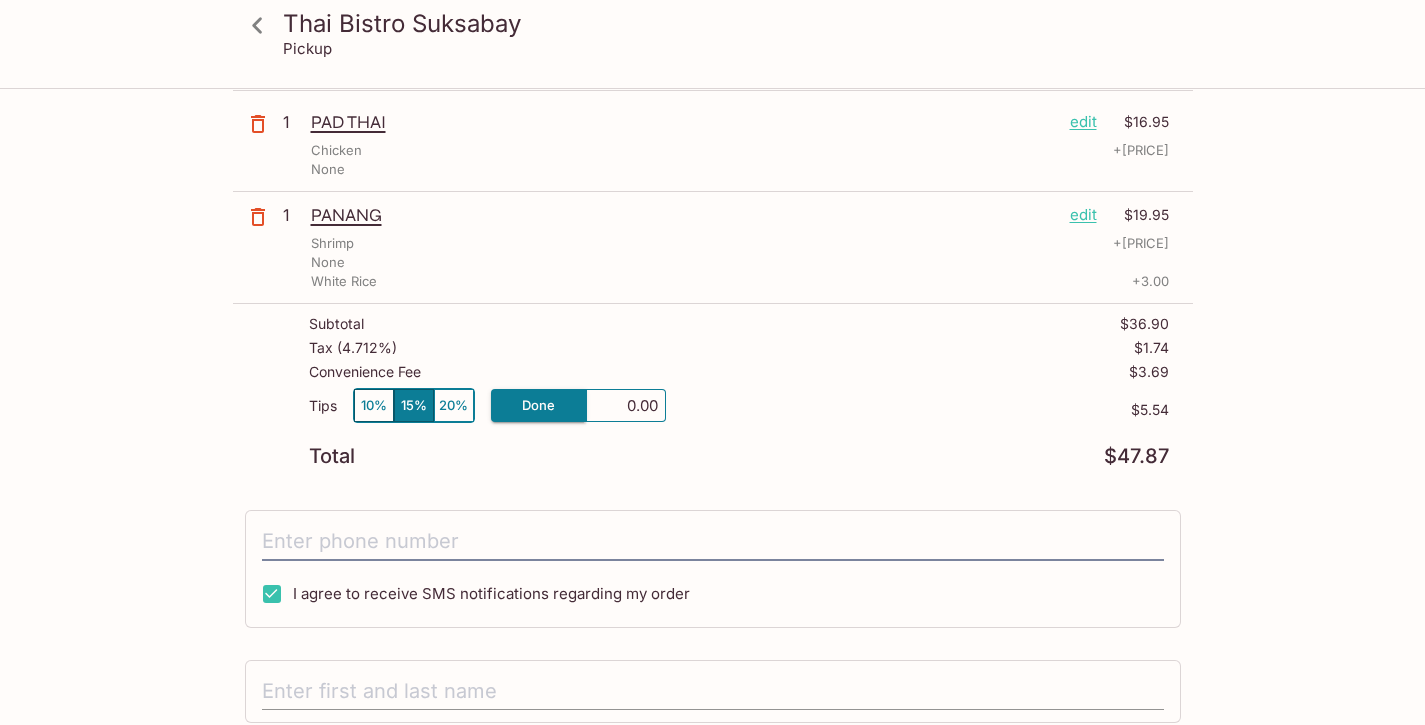 scroll, scrollTop: 212, scrollLeft: 0, axis: vertical 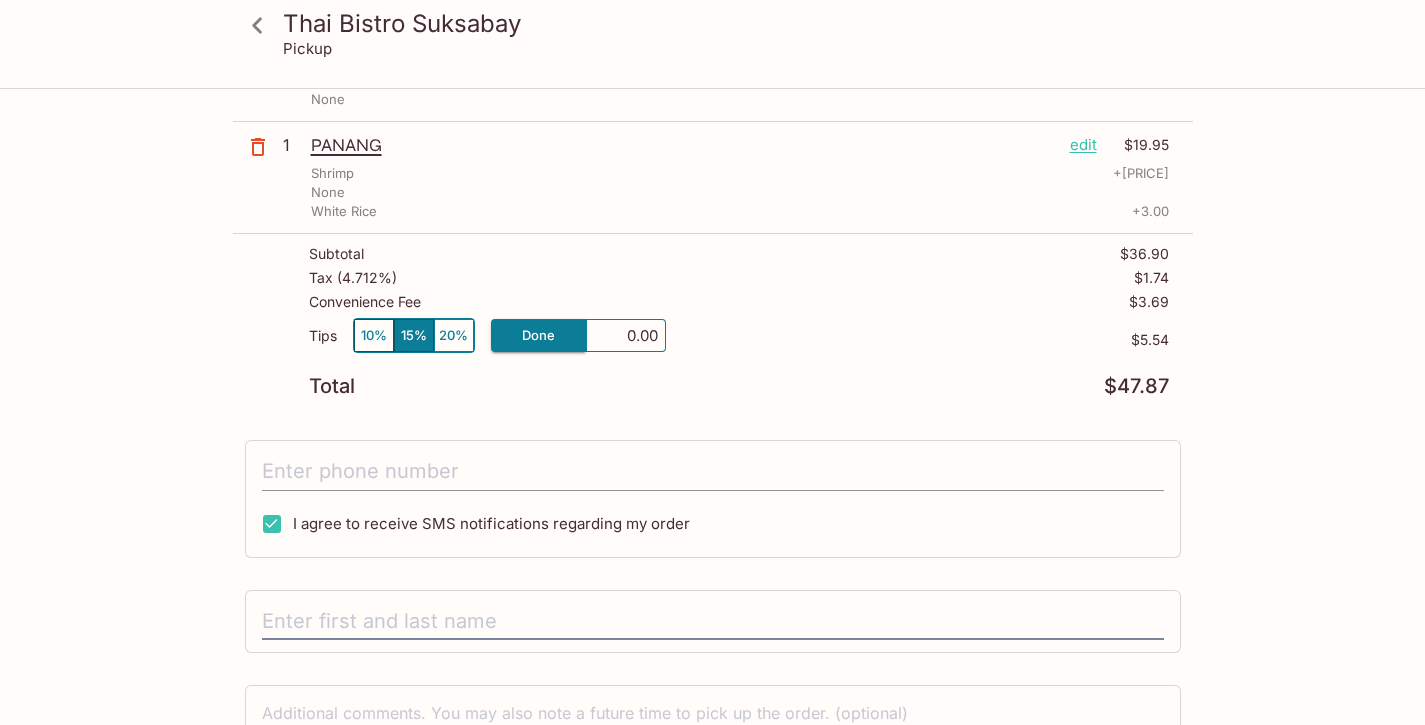 click at bounding box center [713, 472] 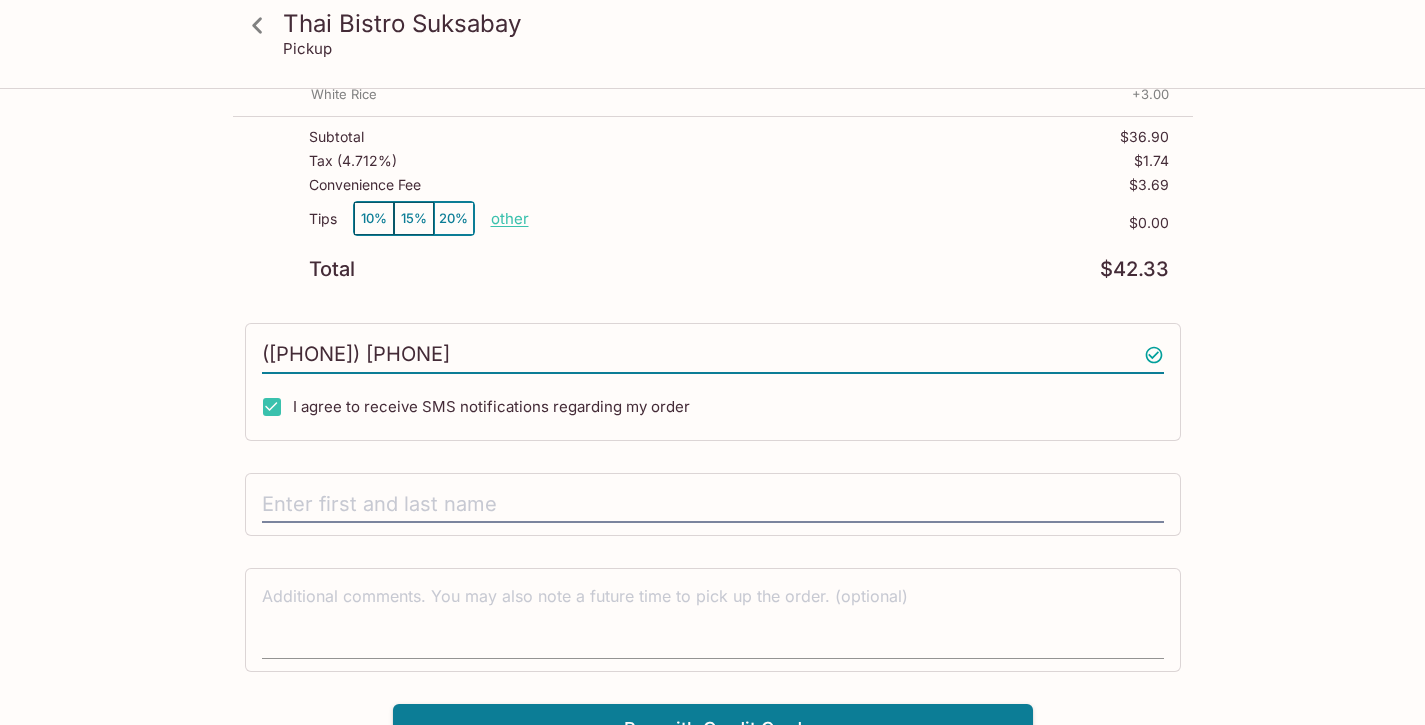 scroll, scrollTop: 358, scrollLeft: 0, axis: vertical 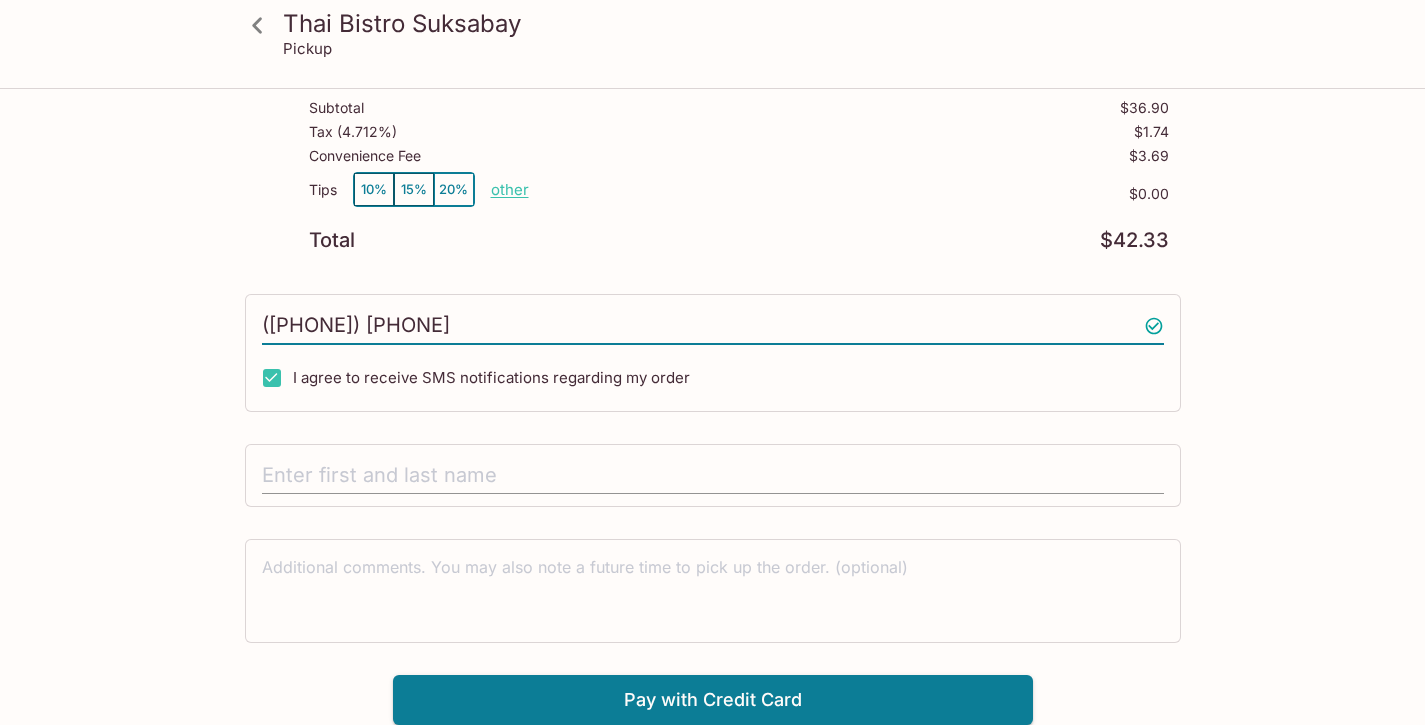 type on "([PHONE]) [PHONE]" 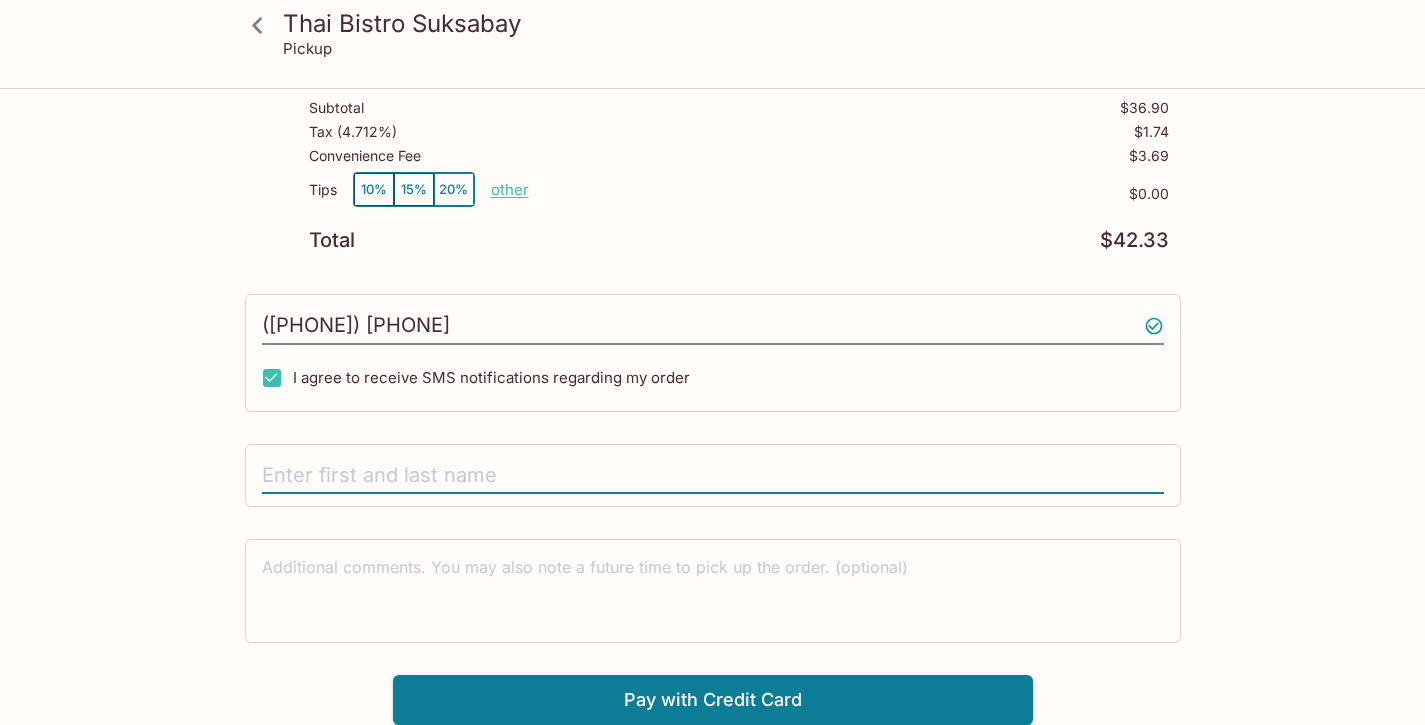 click at bounding box center (713, 476) 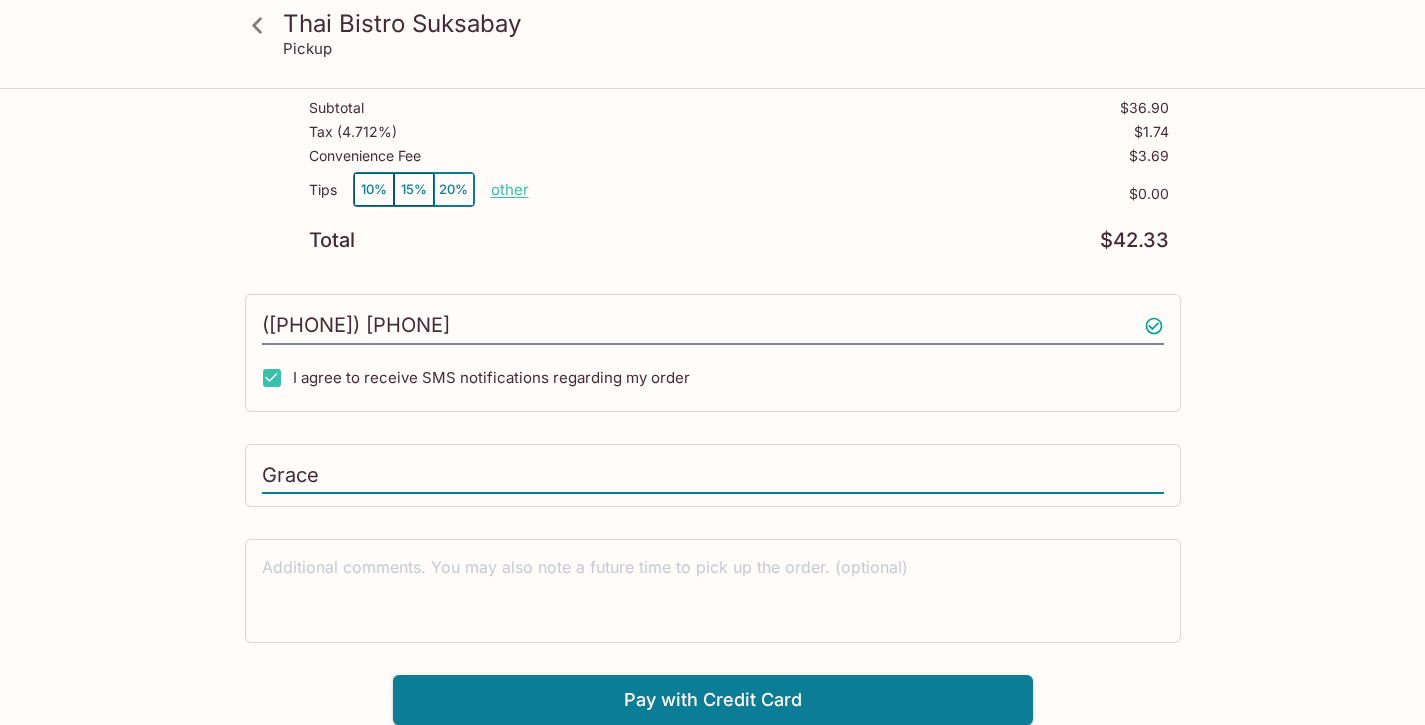 type on "Grace" 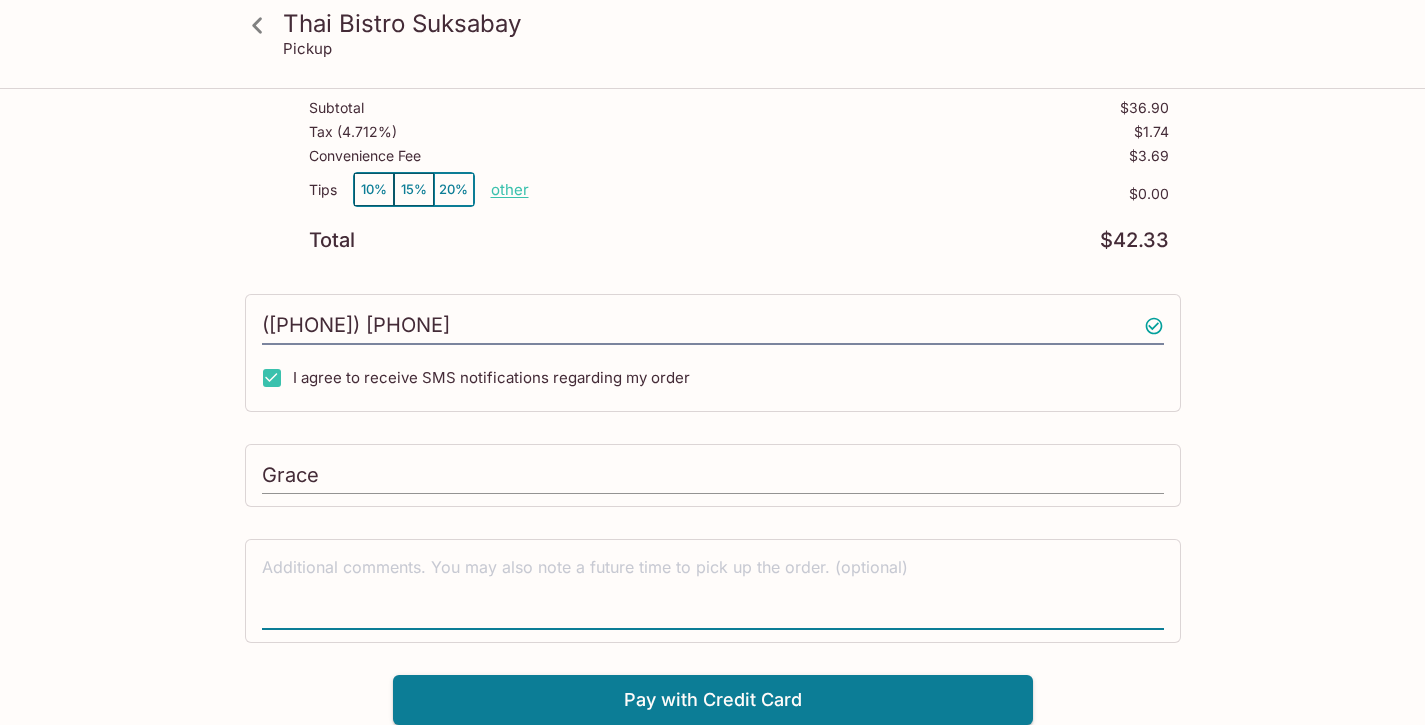 type on "L" 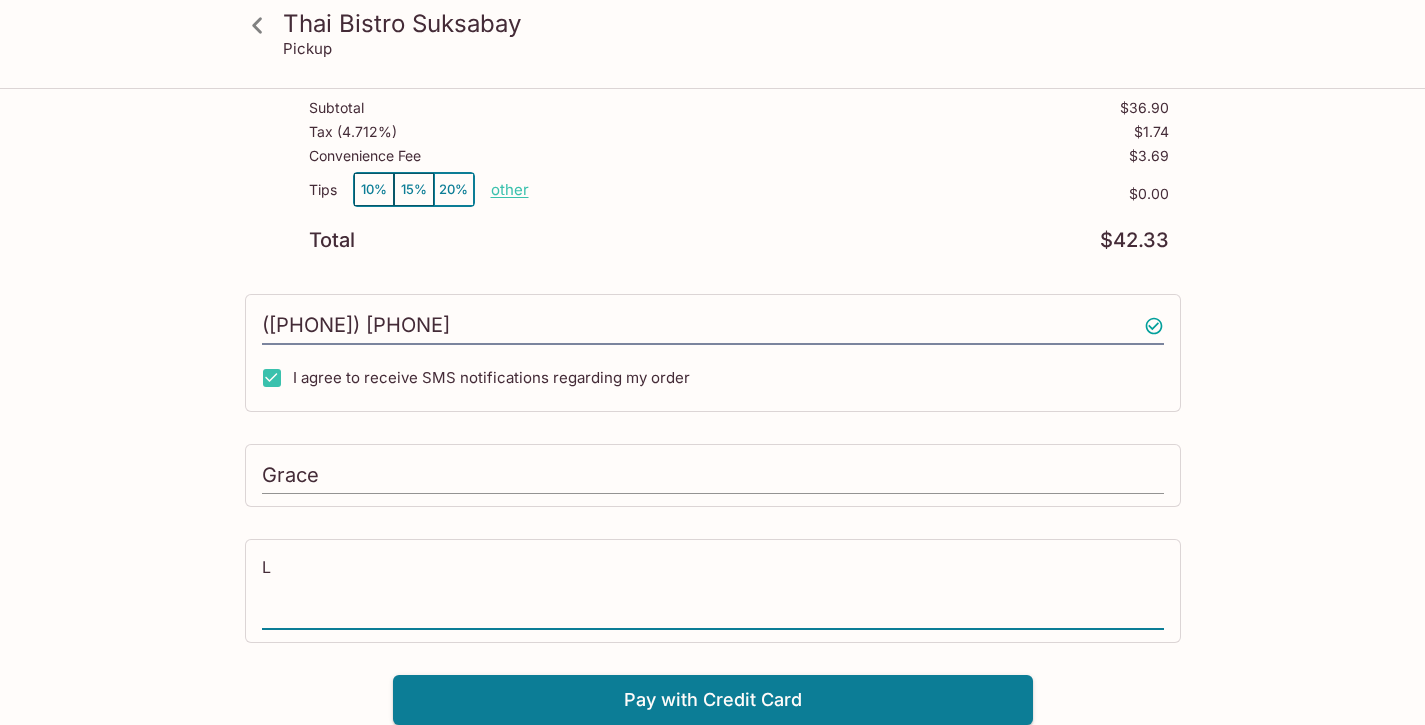 type 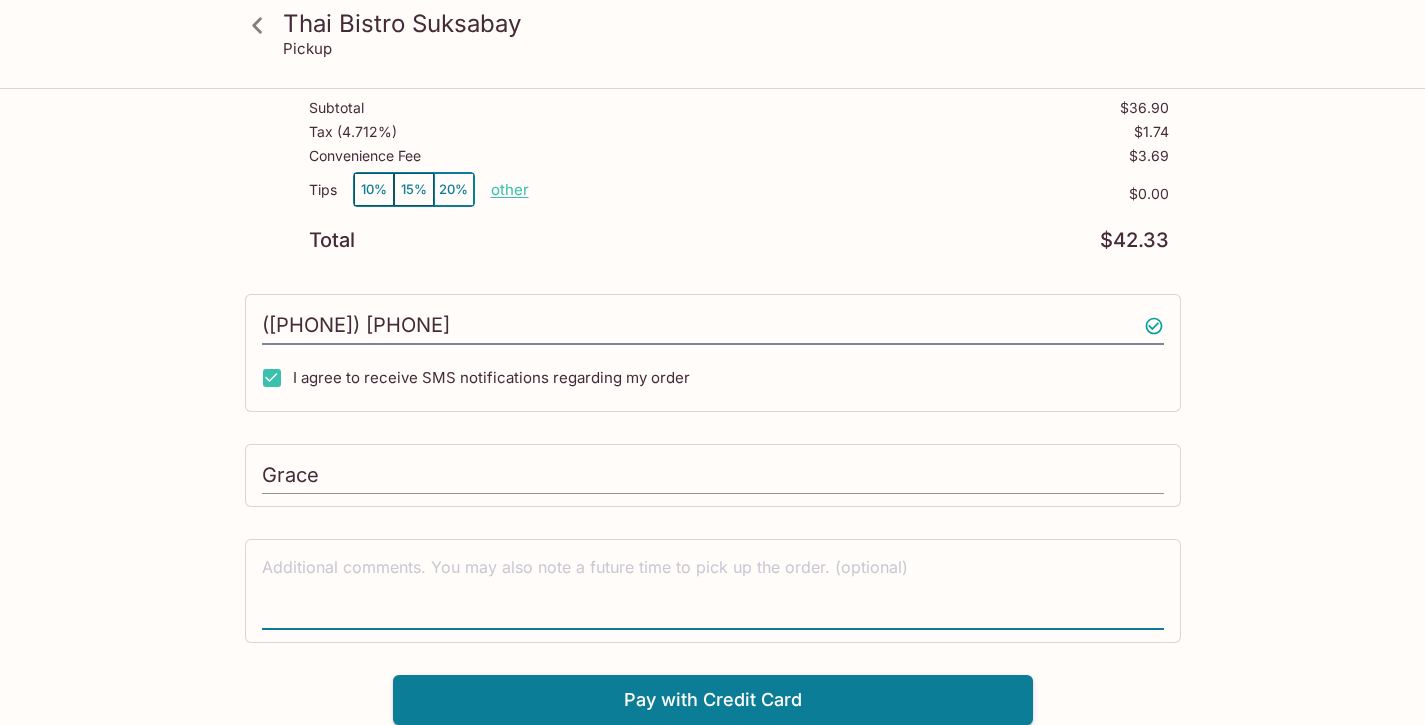 click on "Grace" at bounding box center [713, 476] 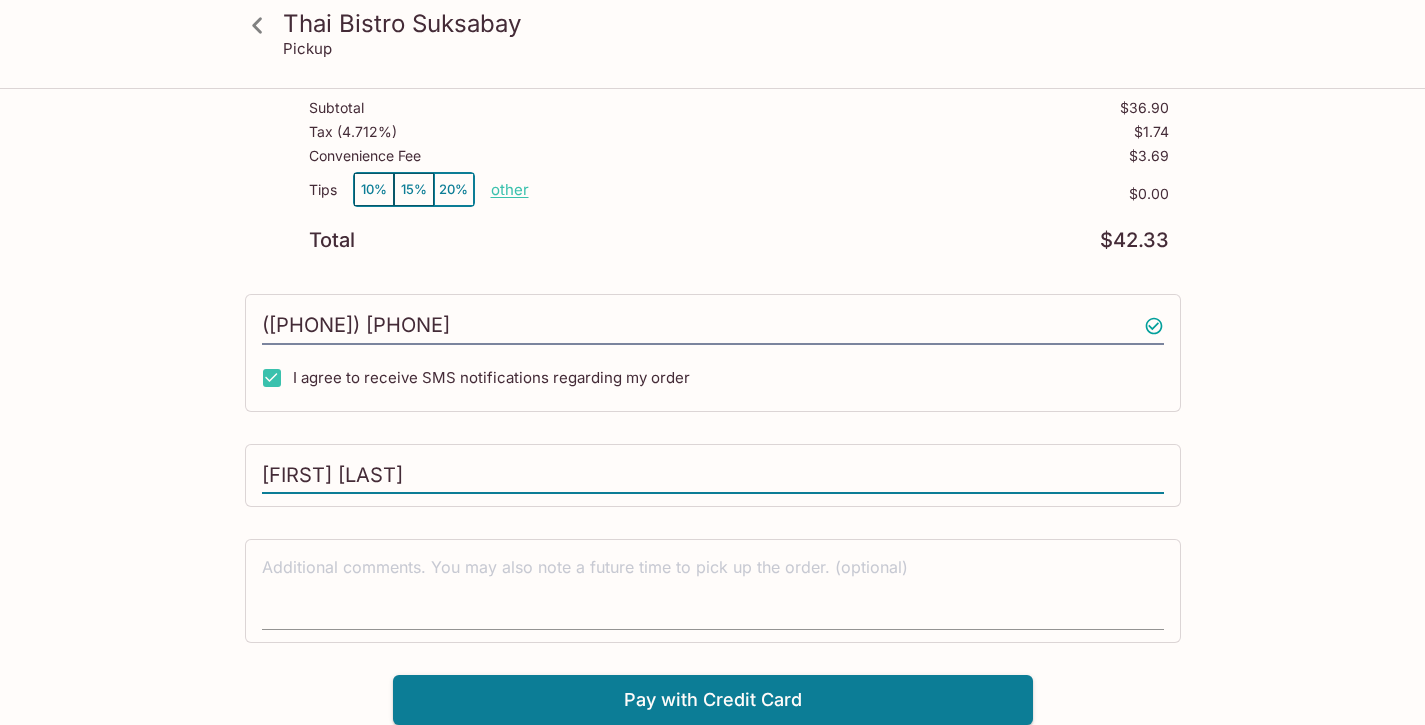 type on "[FIRST] [LAST]" 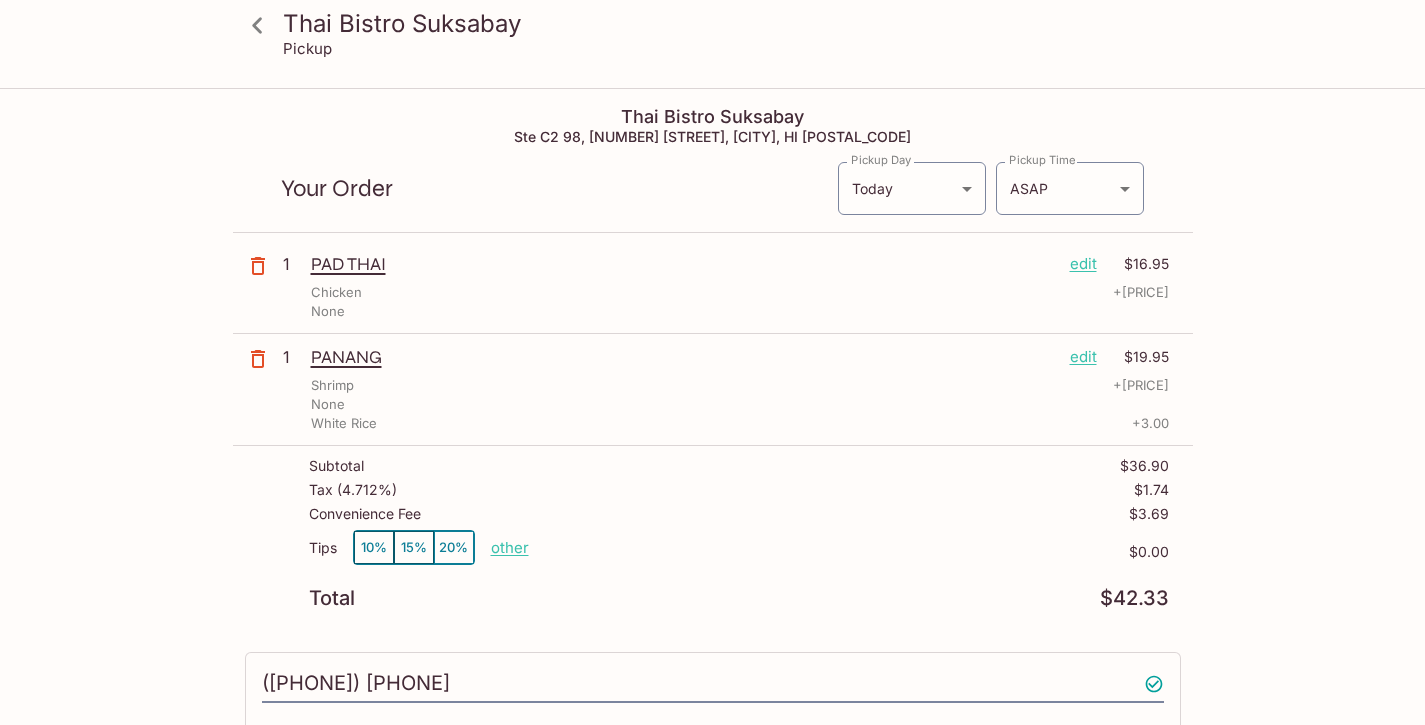 scroll, scrollTop: 0, scrollLeft: 0, axis: both 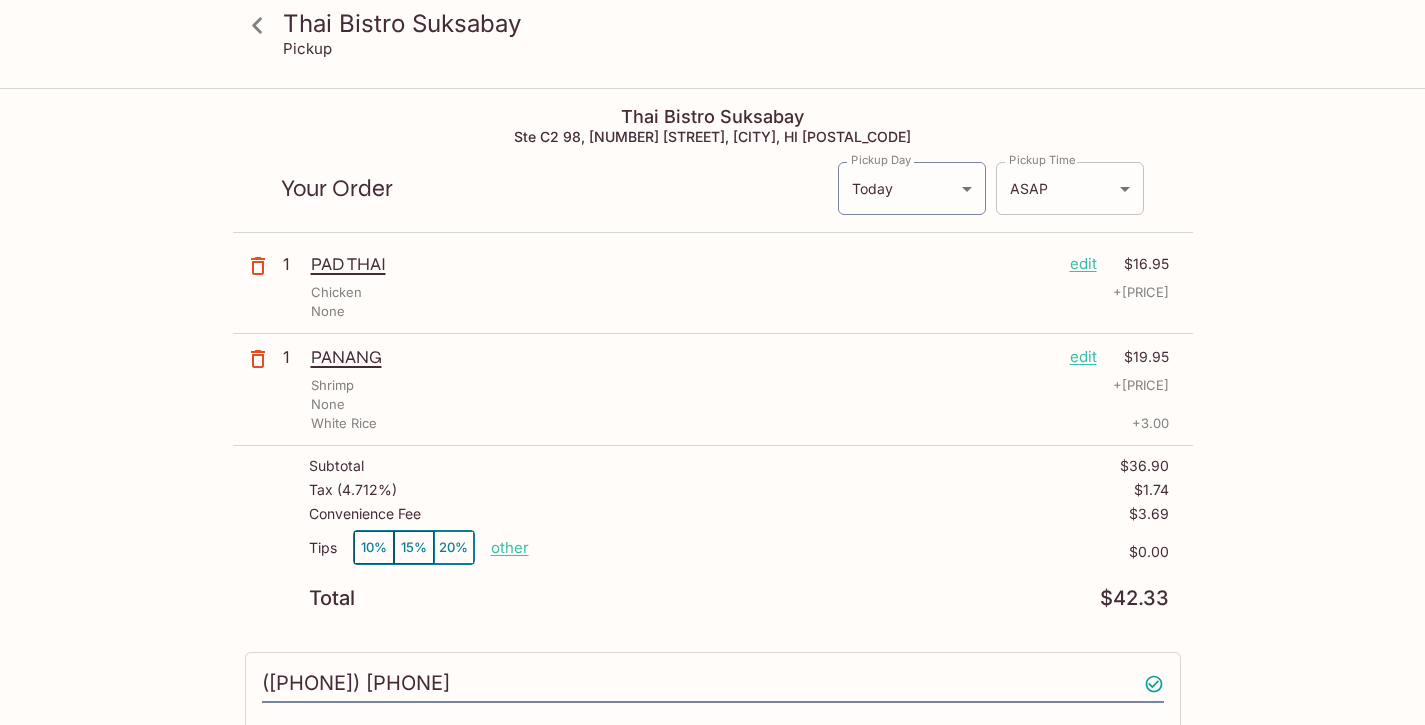 type on "Thank you!!" 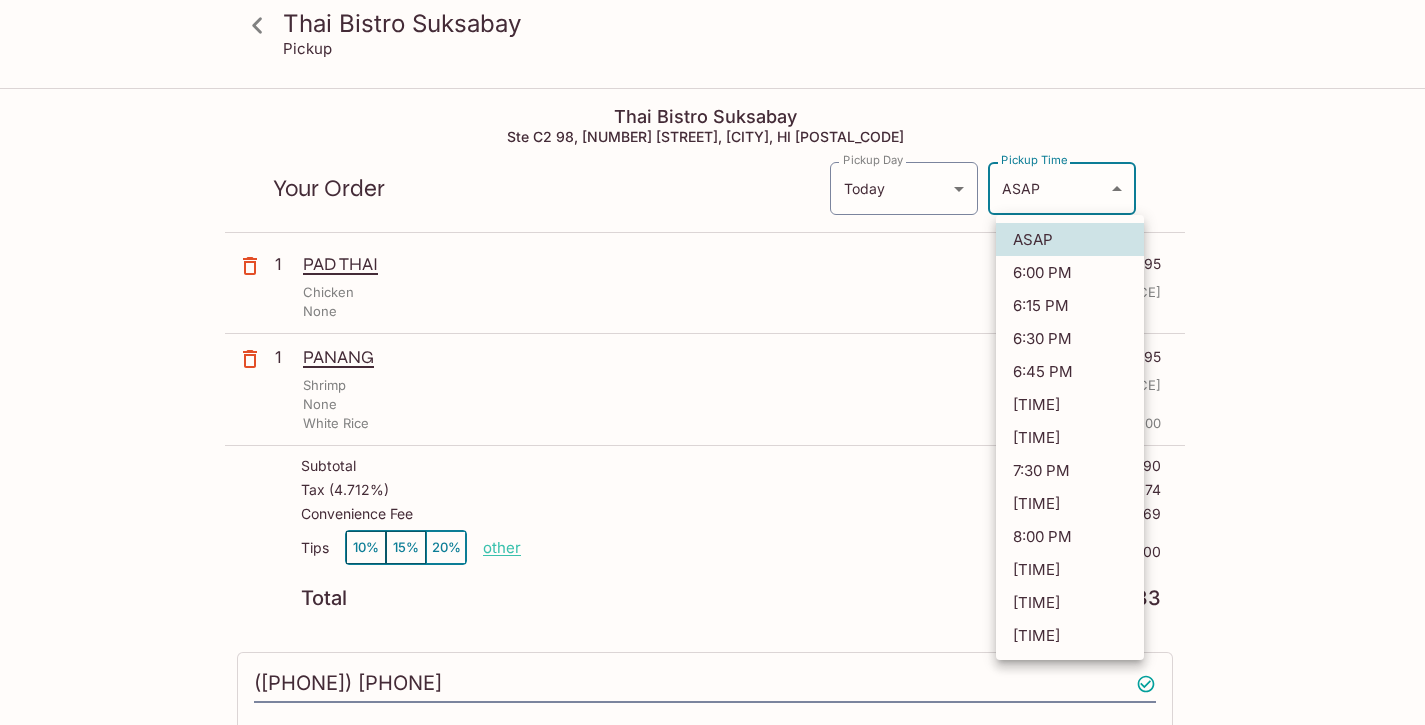 click on "Thai Bistro Suksabay Pickup Thai Bistro Suksabay Ste C2 98, [NUMBER] [STREET], [CITY], HI [POSTAL_CODE] Your Order Pickup Day Today Today Pickup Day Pickup Time ASAP ASAP Pickup Time 1 PAD THAI edit $[PRICE] Chicken + [PRICE] None 1 PANANG edit $[PRICE] Shrimp + [PRICE] None White Rice + [PRICE] Subtotal $[PRICE] Tax ( 4.712% ) $[PRICE] Convenience Fee $[PRICE] Tips 10% 15% 20% other $[PRICE] Total $[PRICE] ([PHONE]) I agree to receive SMS notifications regarding my order [FIRST] [LAST] Thank you!! x Pay with Credit Card Thai Bistro Suksabay | Powered by Beluga ASAP [TIME] [TIME] [TIME] [TIME] [TIME] [TIME] [TIME] [TIME] [TIME] [TIME] [TIME] [TIME] [TIME] [TIME] [TIME]" at bounding box center (712, 452) 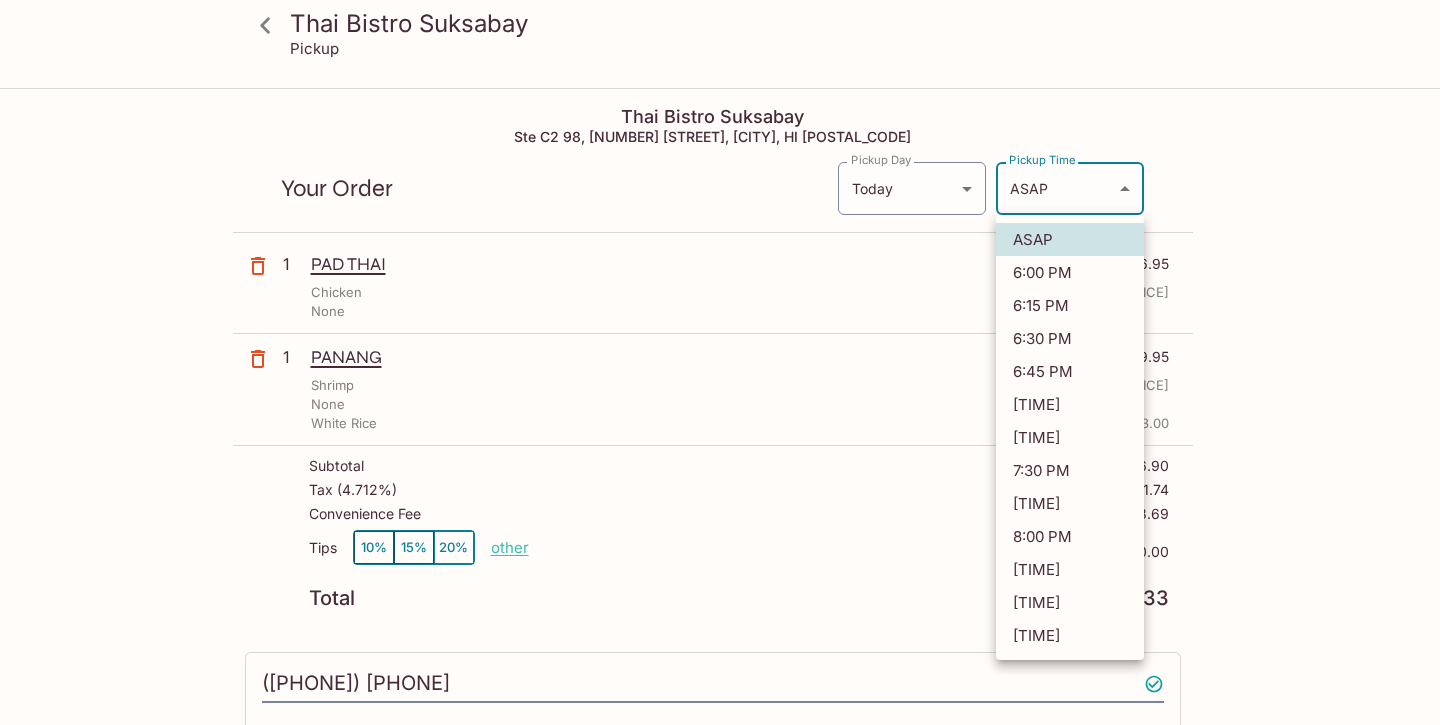 click on "6:00 PM" at bounding box center [1070, 272] 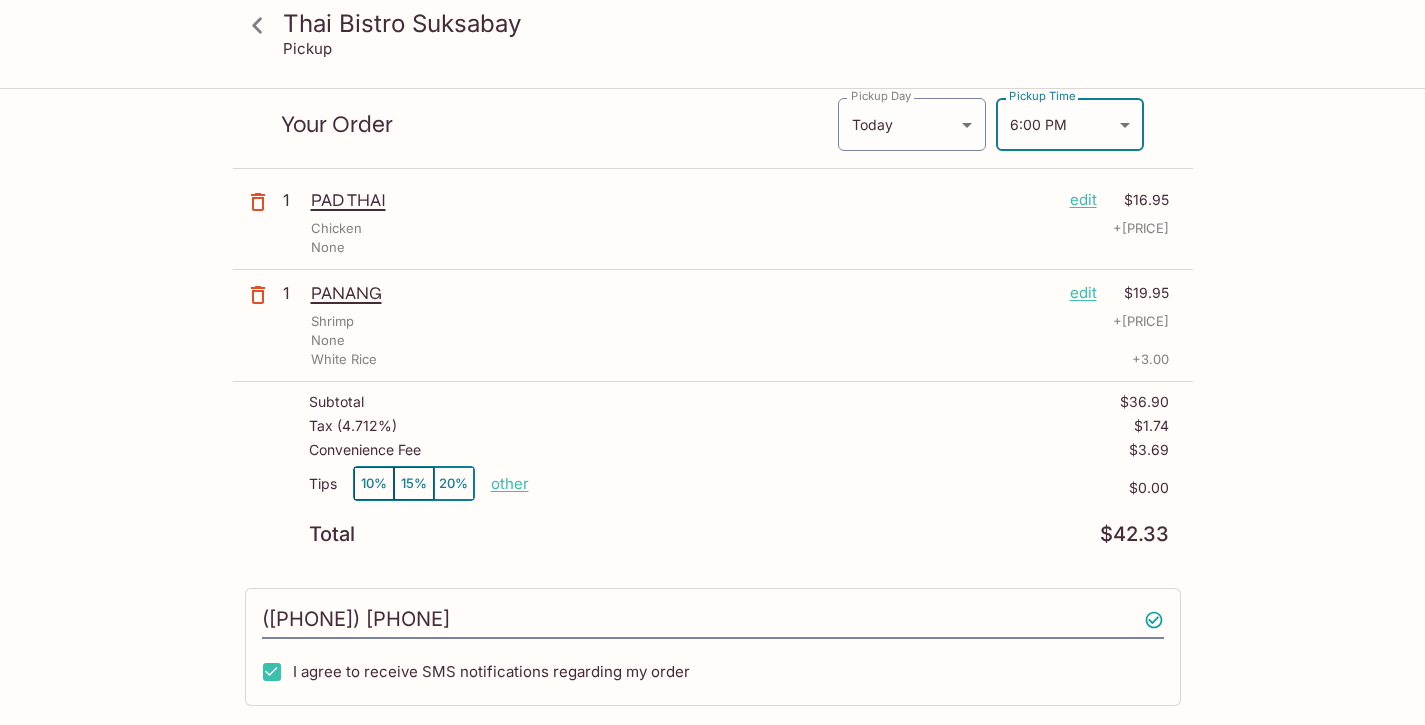 scroll, scrollTop: 358, scrollLeft: 0, axis: vertical 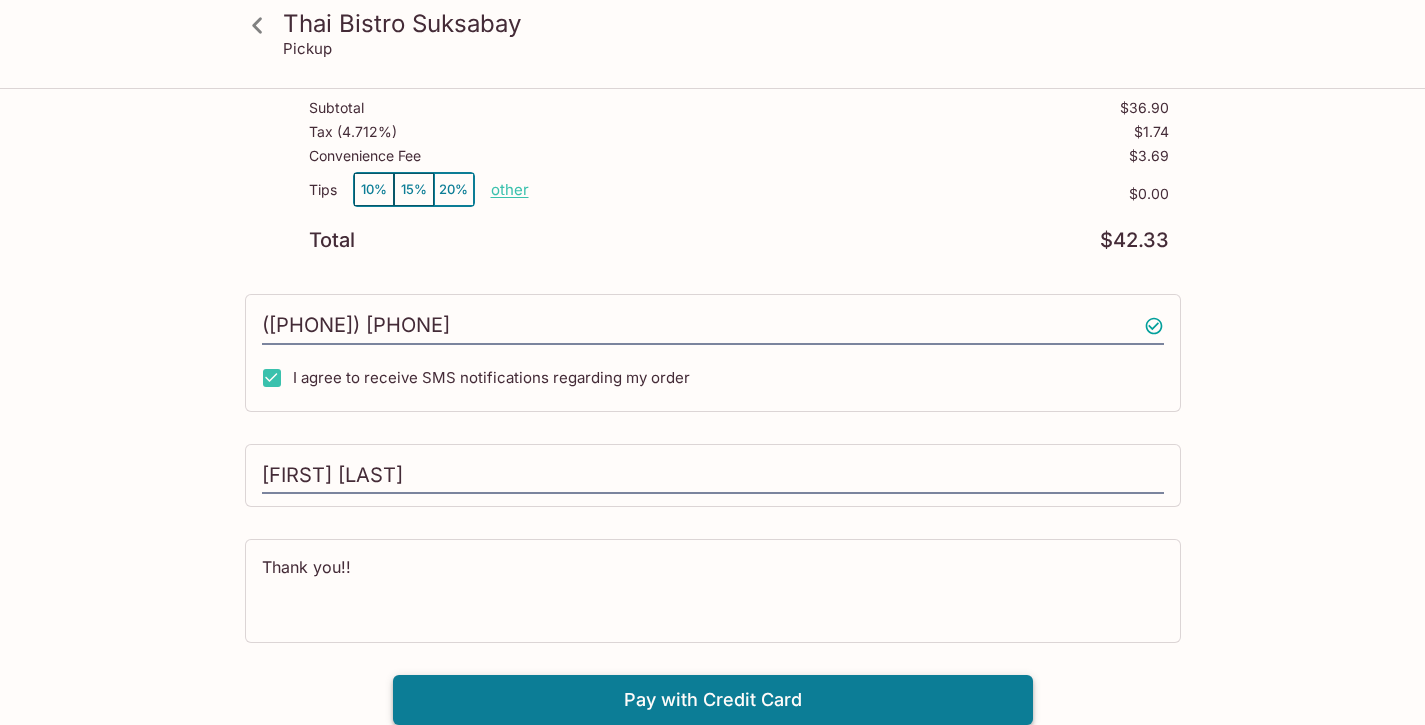 click on "Pay with Credit Card" at bounding box center (713, 700) 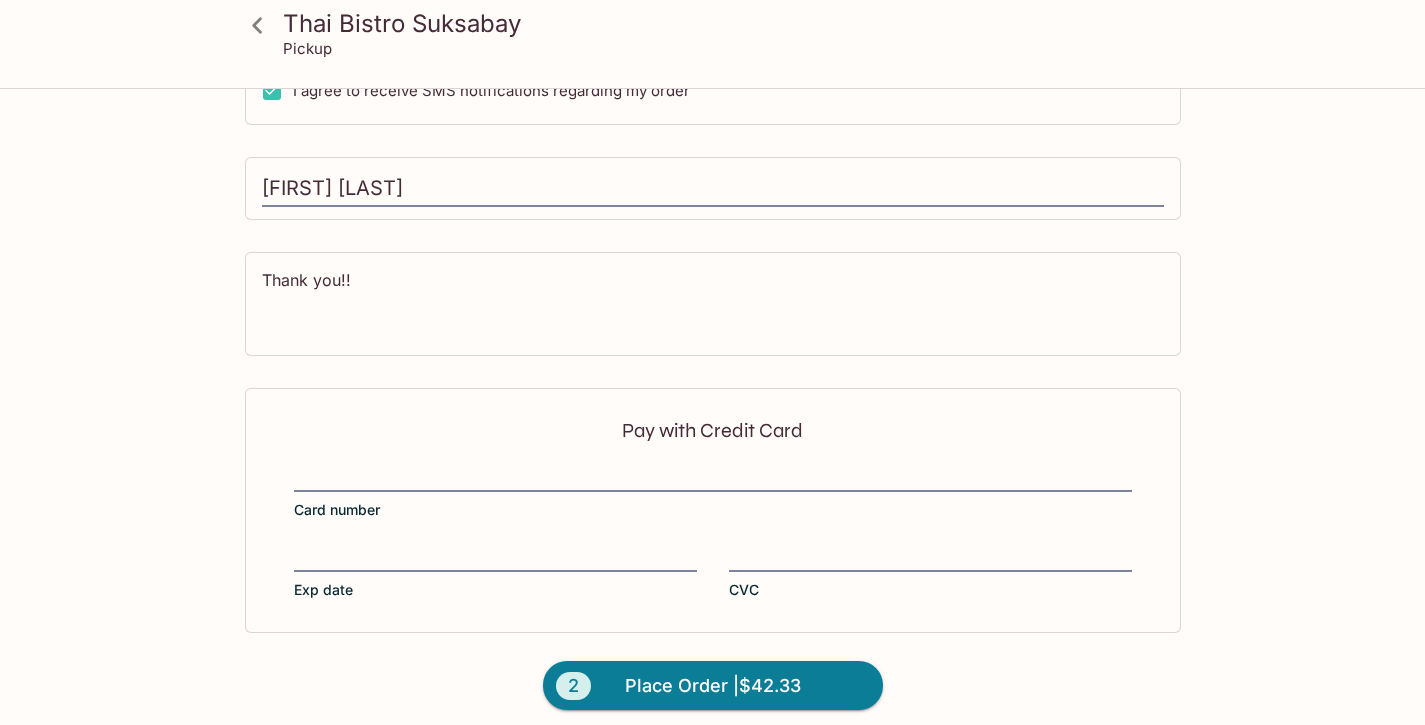 scroll, scrollTop: 658, scrollLeft: 0, axis: vertical 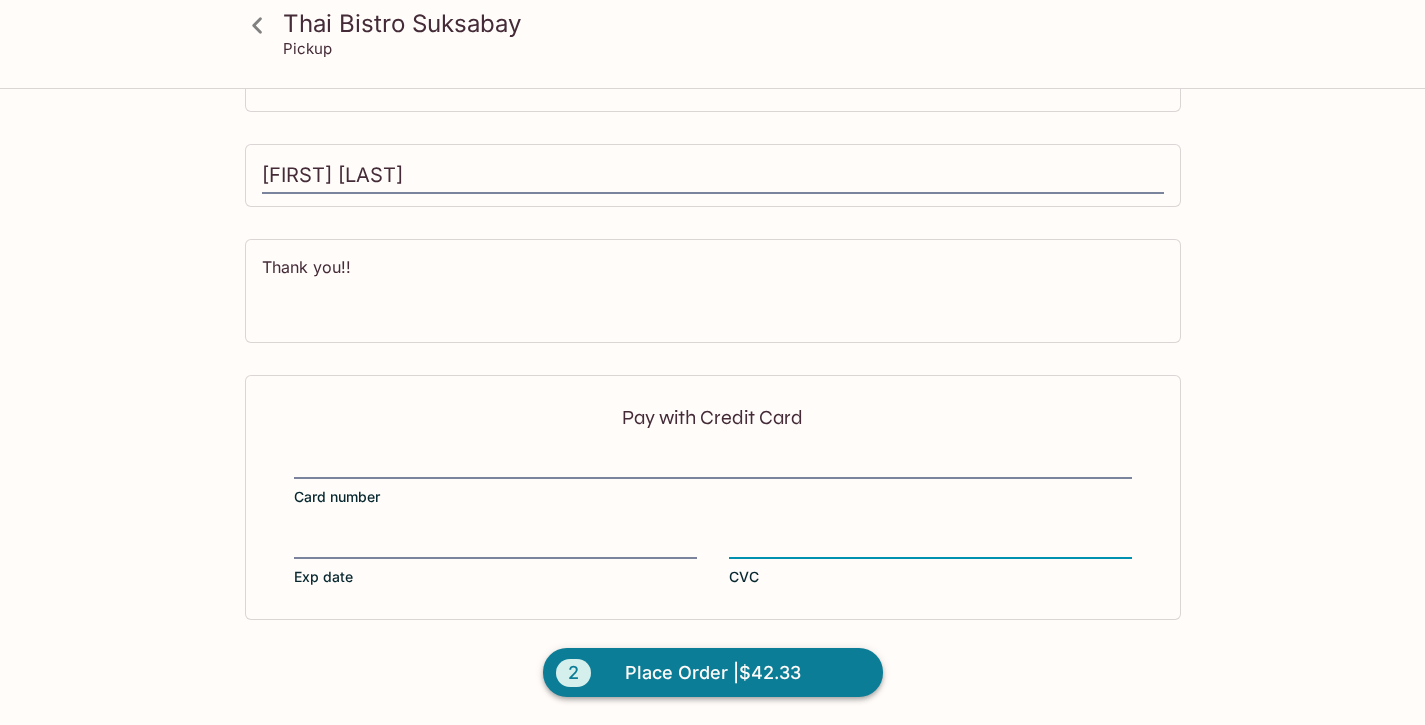 click on "Place Order |  $42.33" at bounding box center (713, 673) 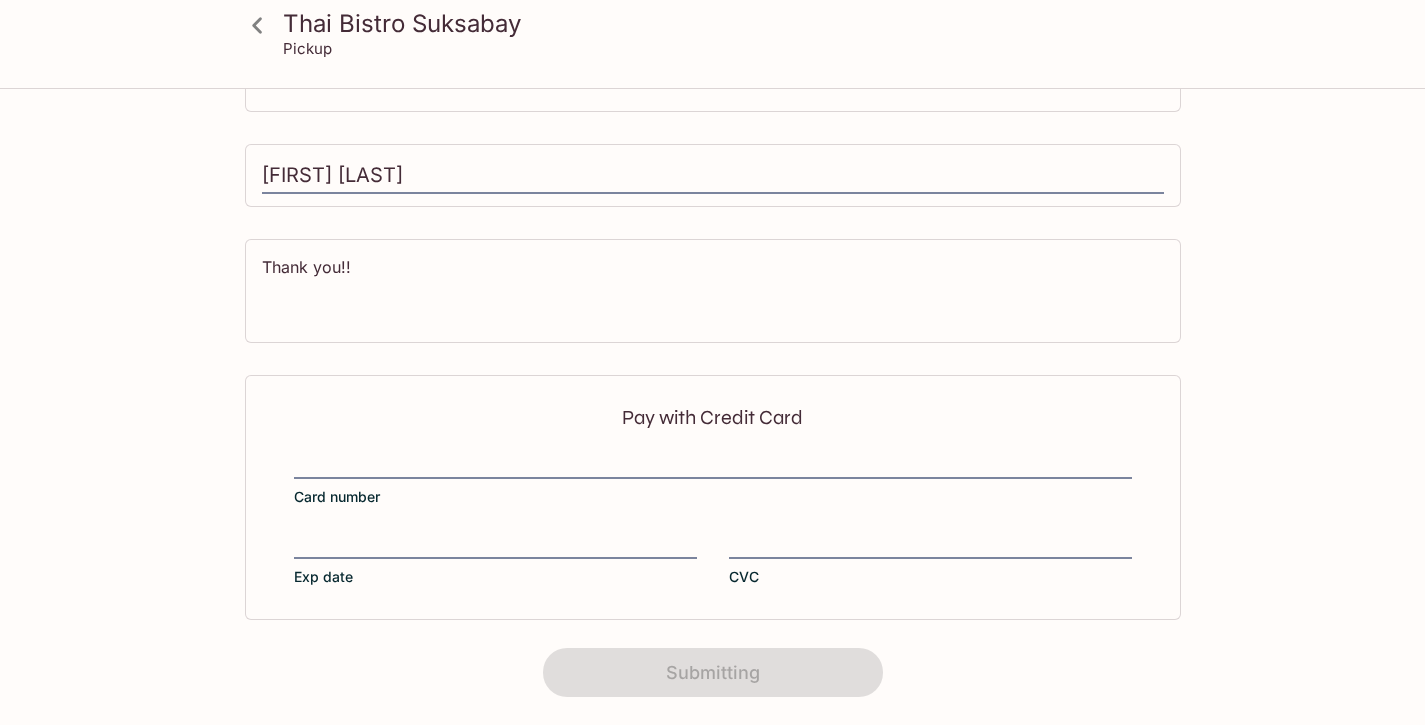 scroll, scrollTop: 437, scrollLeft: 0, axis: vertical 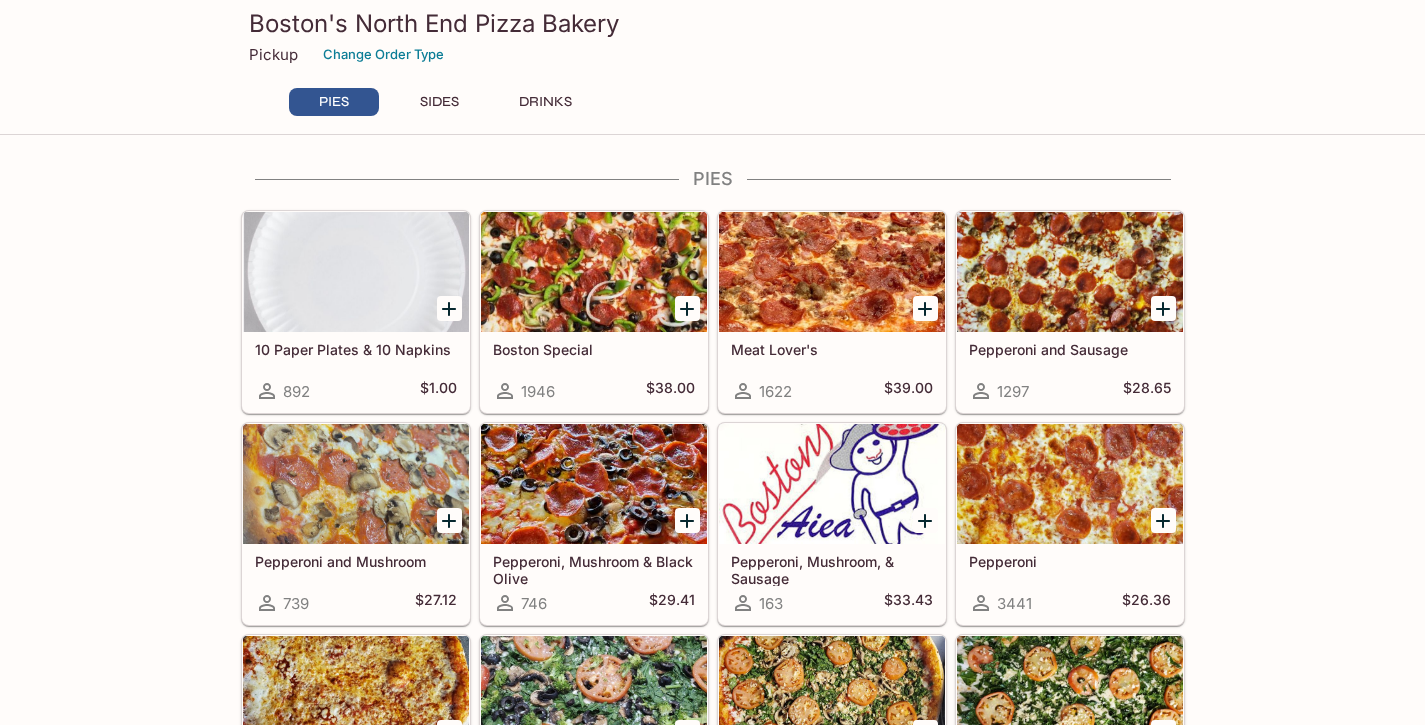 click 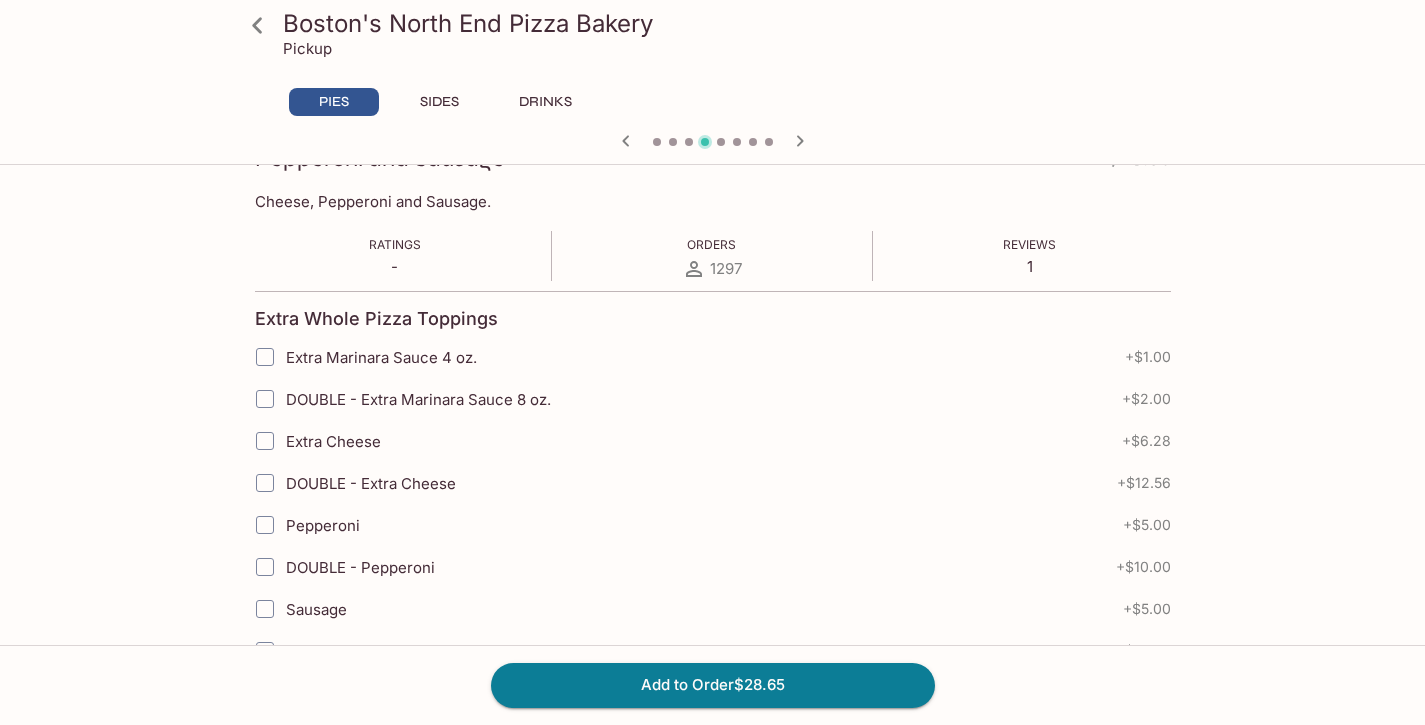 scroll, scrollTop: 323, scrollLeft: 0, axis: vertical 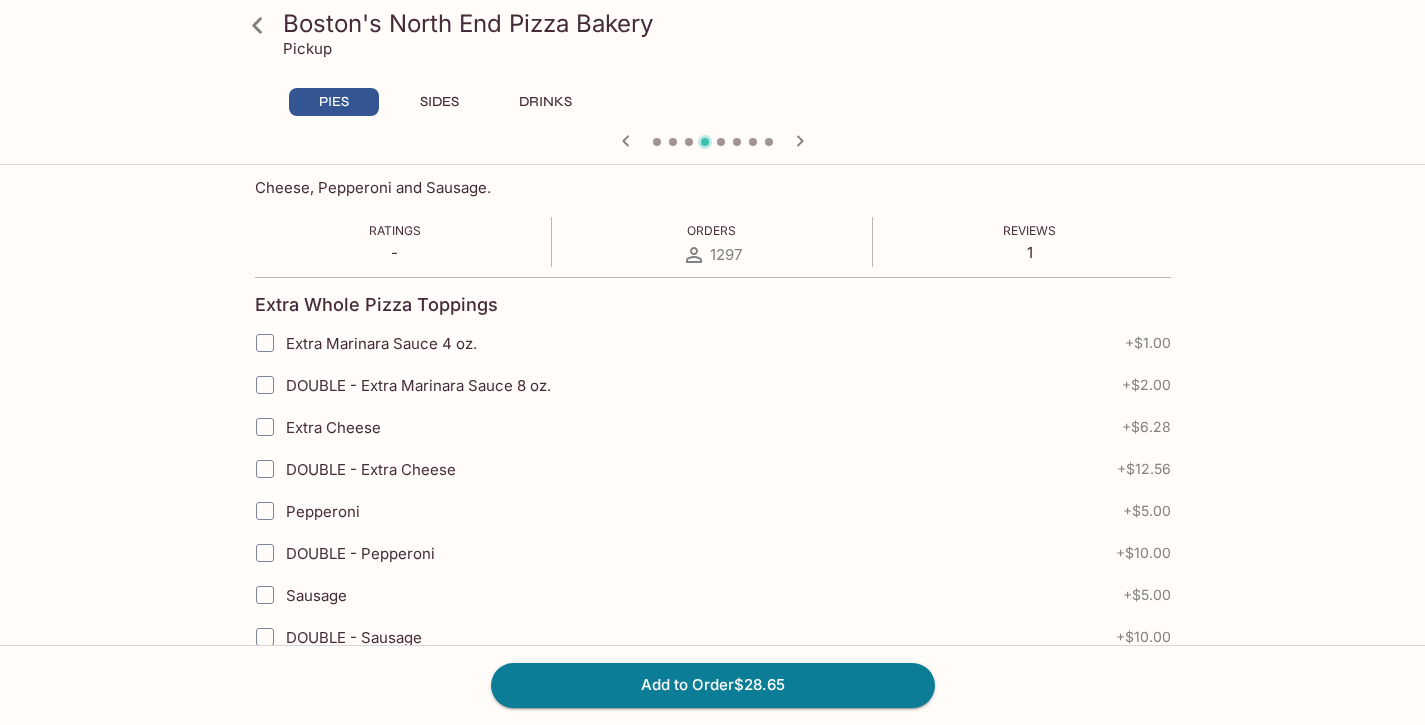 click on "Extra Marinara Sauce 4 oz." at bounding box center [265, 343] 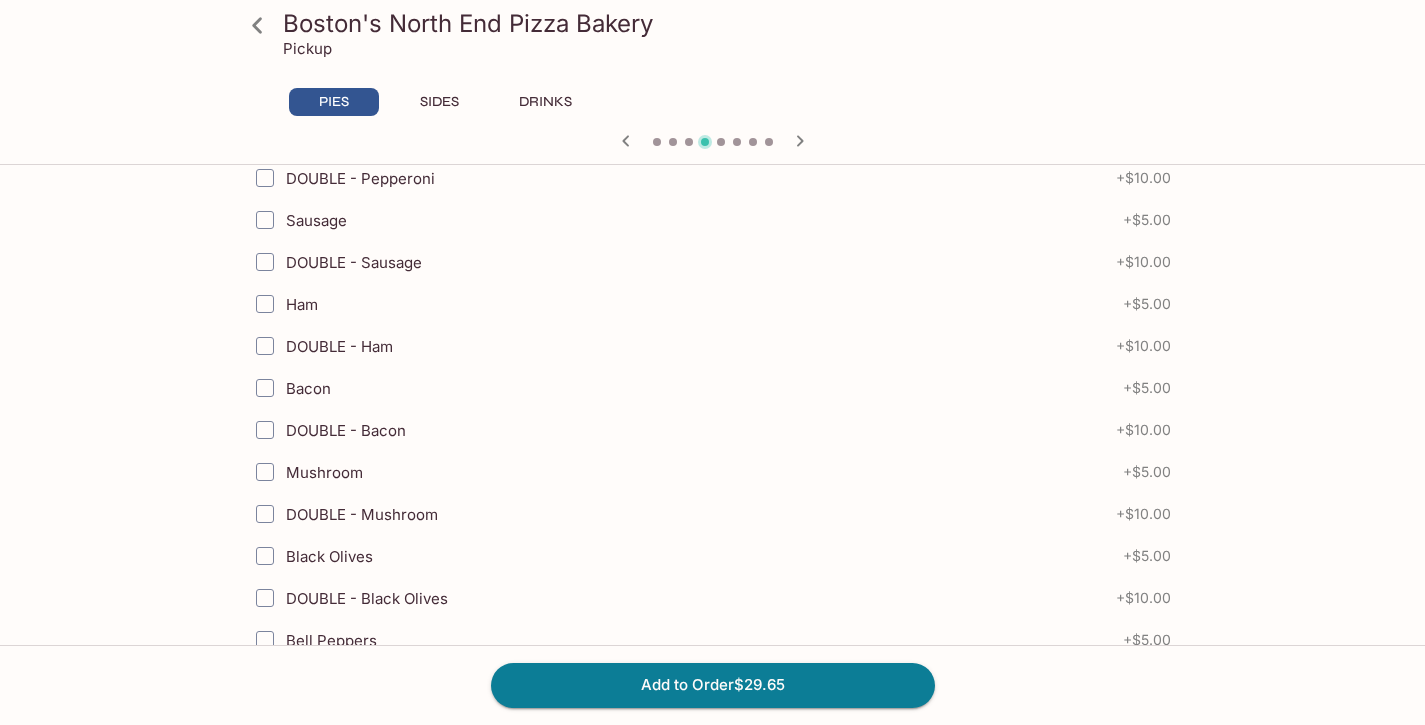 scroll, scrollTop: 703, scrollLeft: 0, axis: vertical 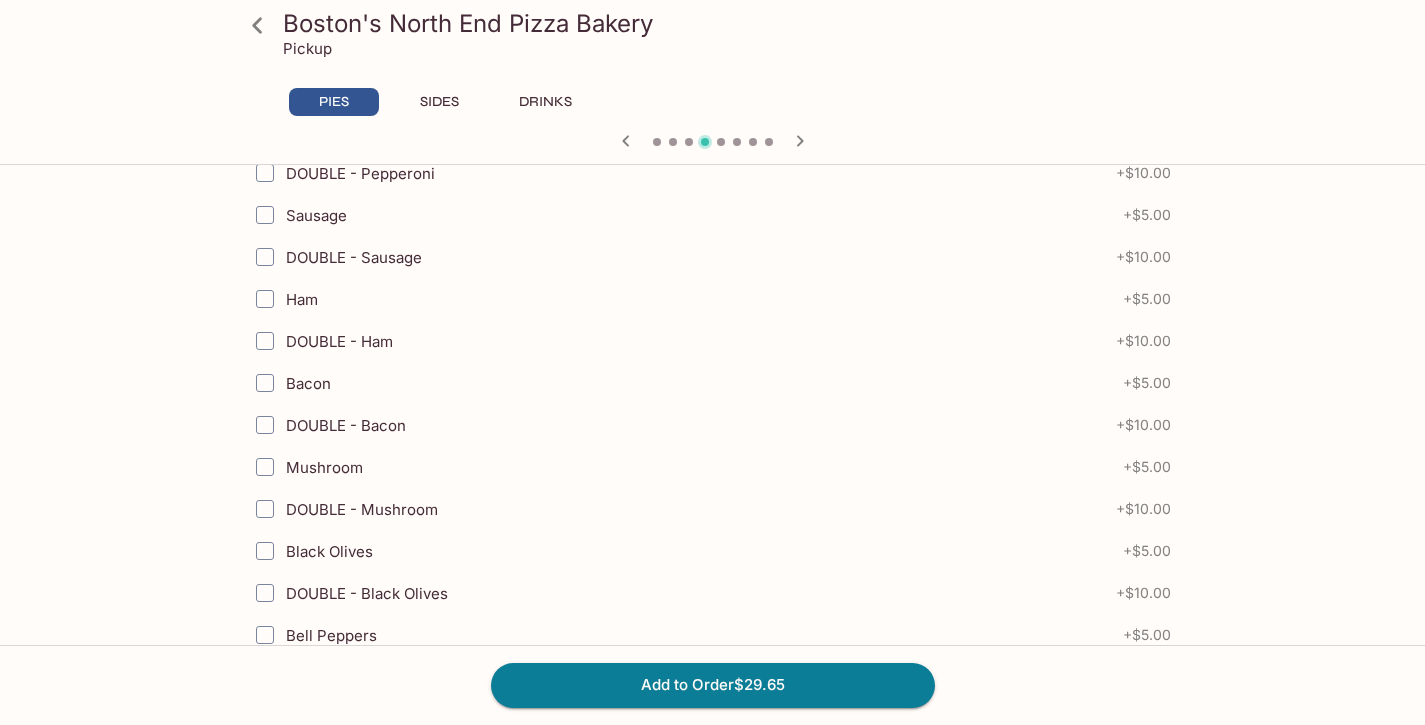 click on "Mushroom" at bounding box center (265, 467) 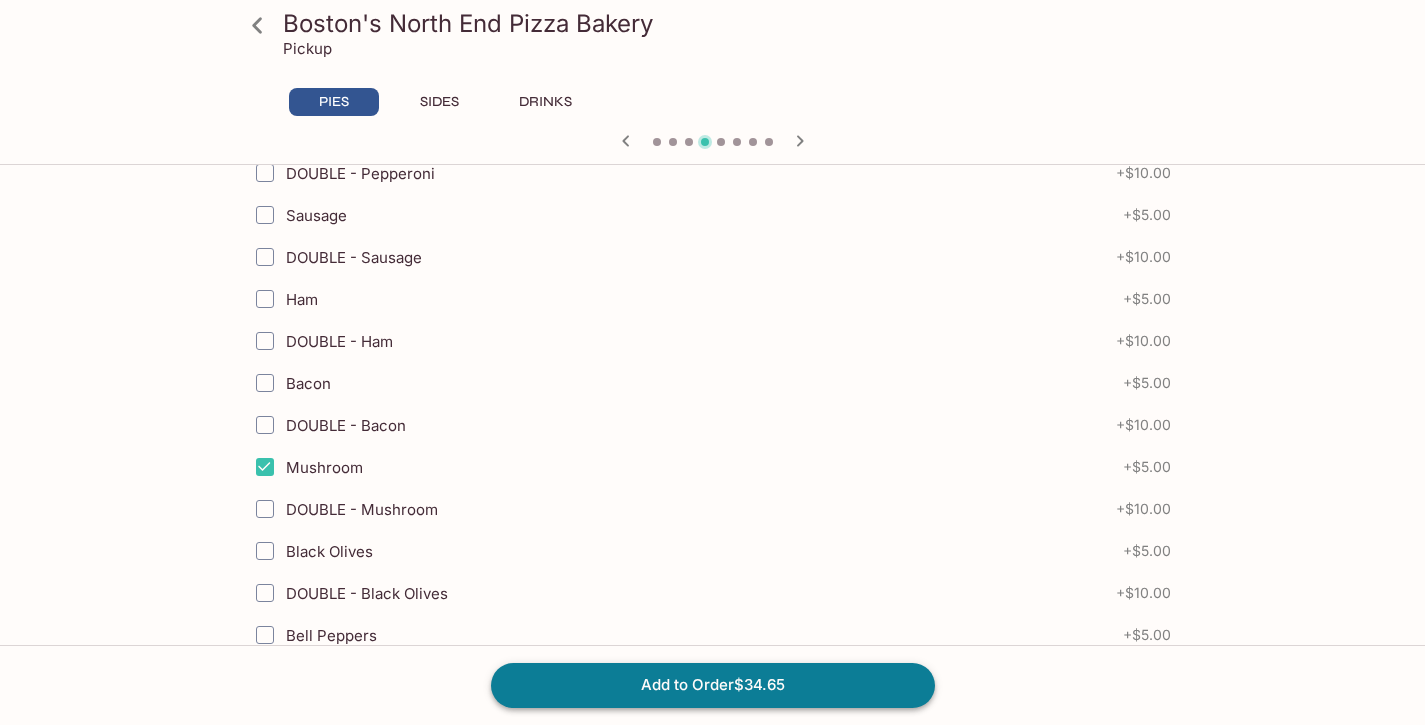 click on "Add to Order  $34.65" at bounding box center [713, 685] 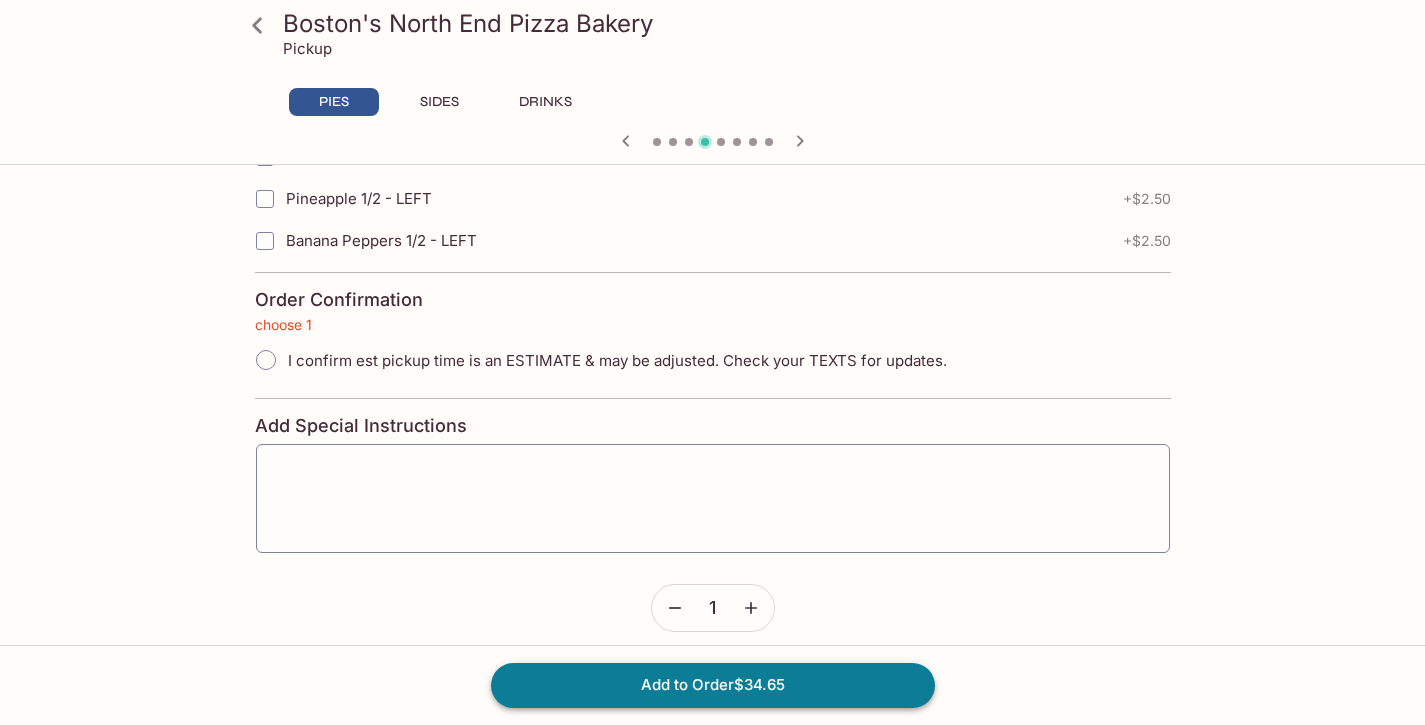 scroll, scrollTop: 4572, scrollLeft: 0, axis: vertical 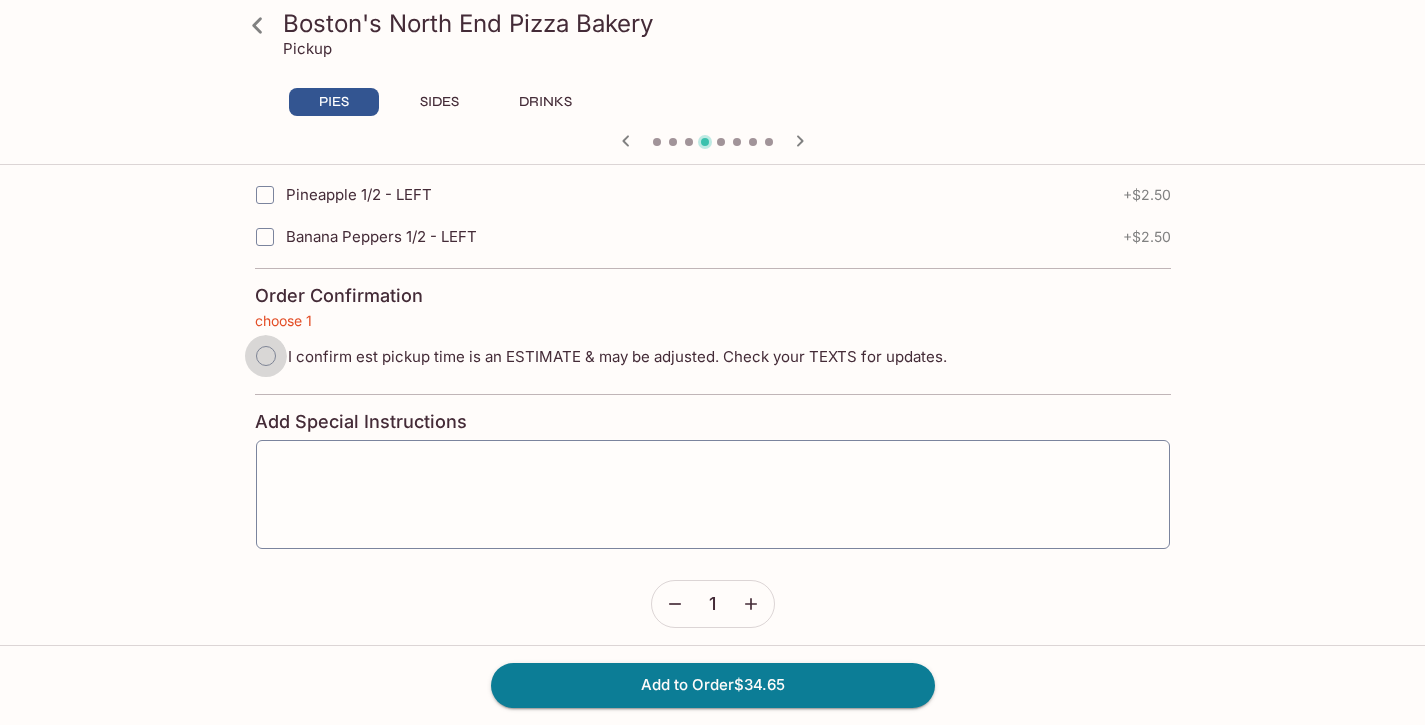 click on "I confirm est pickup time is an ESTIMATE & may be adjusted. Check your TEXTS for updates." at bounding box center [266, 356] 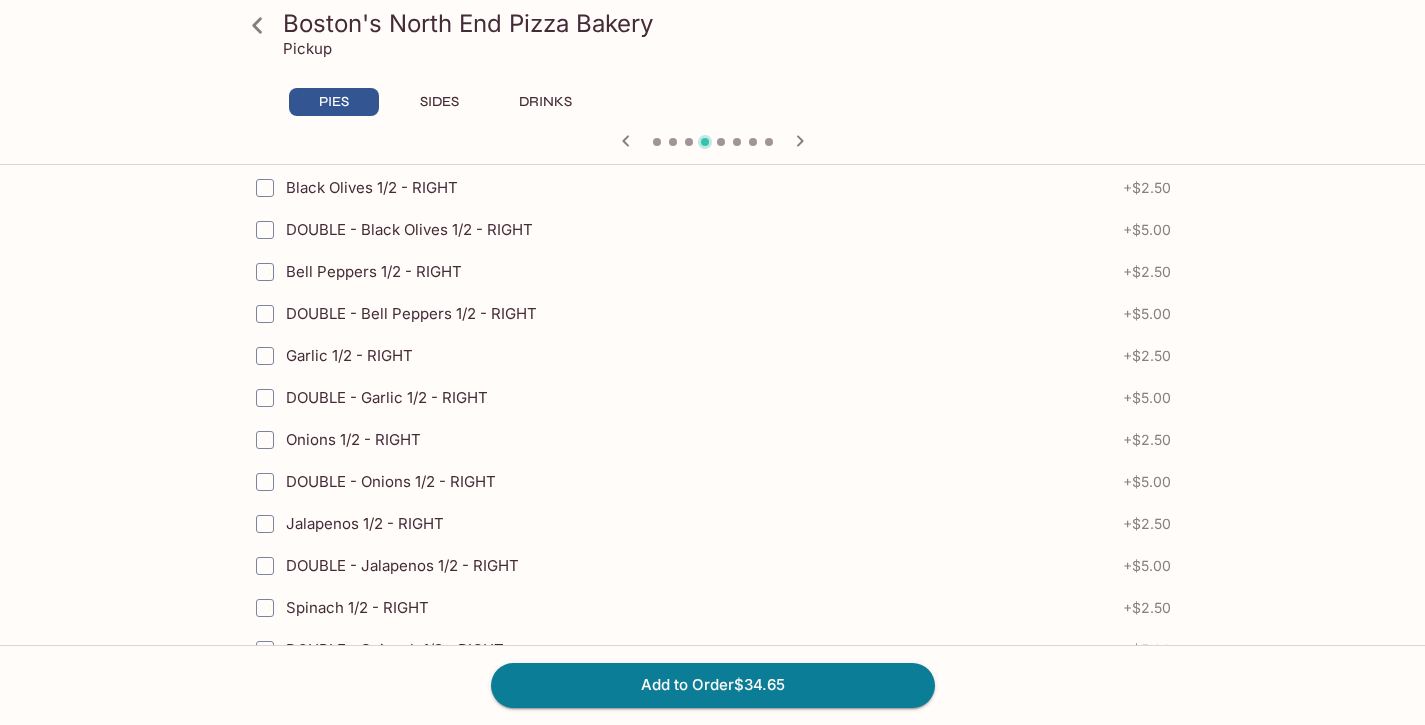 scroll, scrollTop: 2437, scrollLeft: 0, axis: vertical 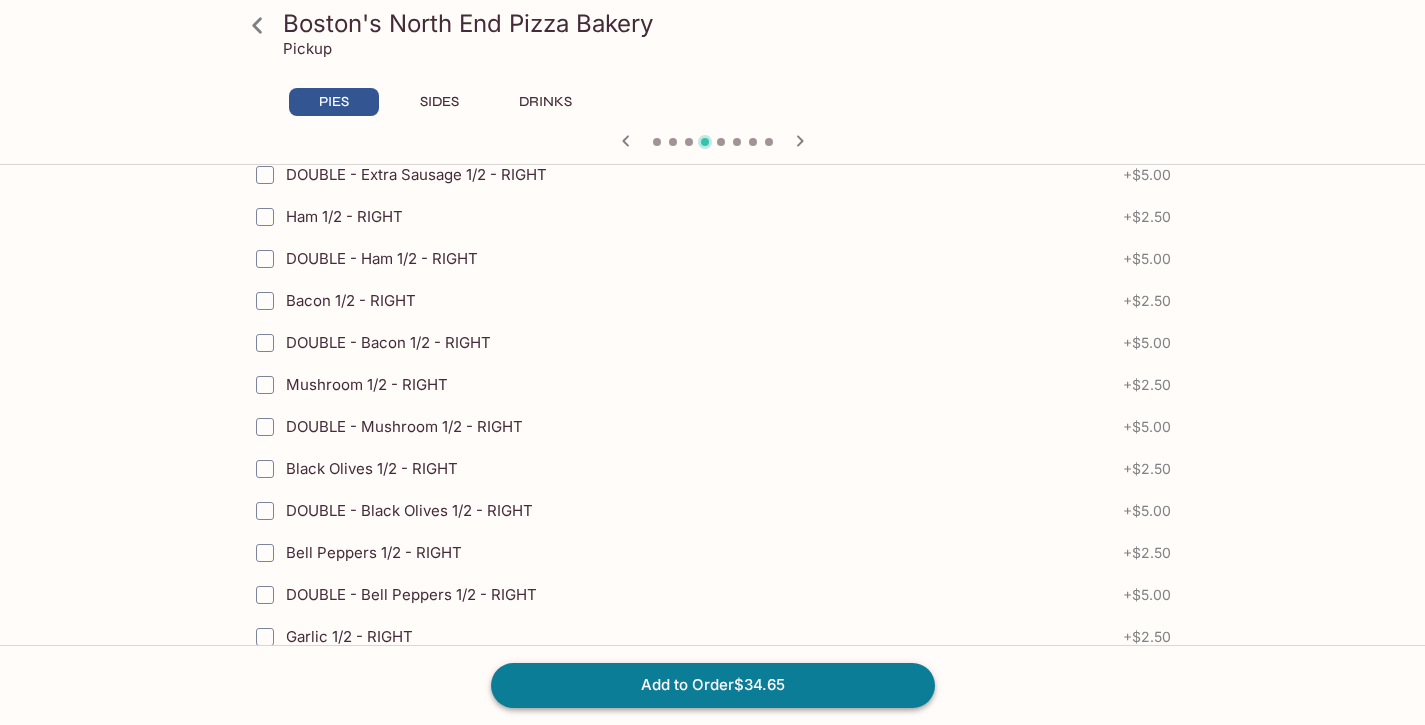 click on "Add to Order  $34.65" at bounding box center (713, 685) 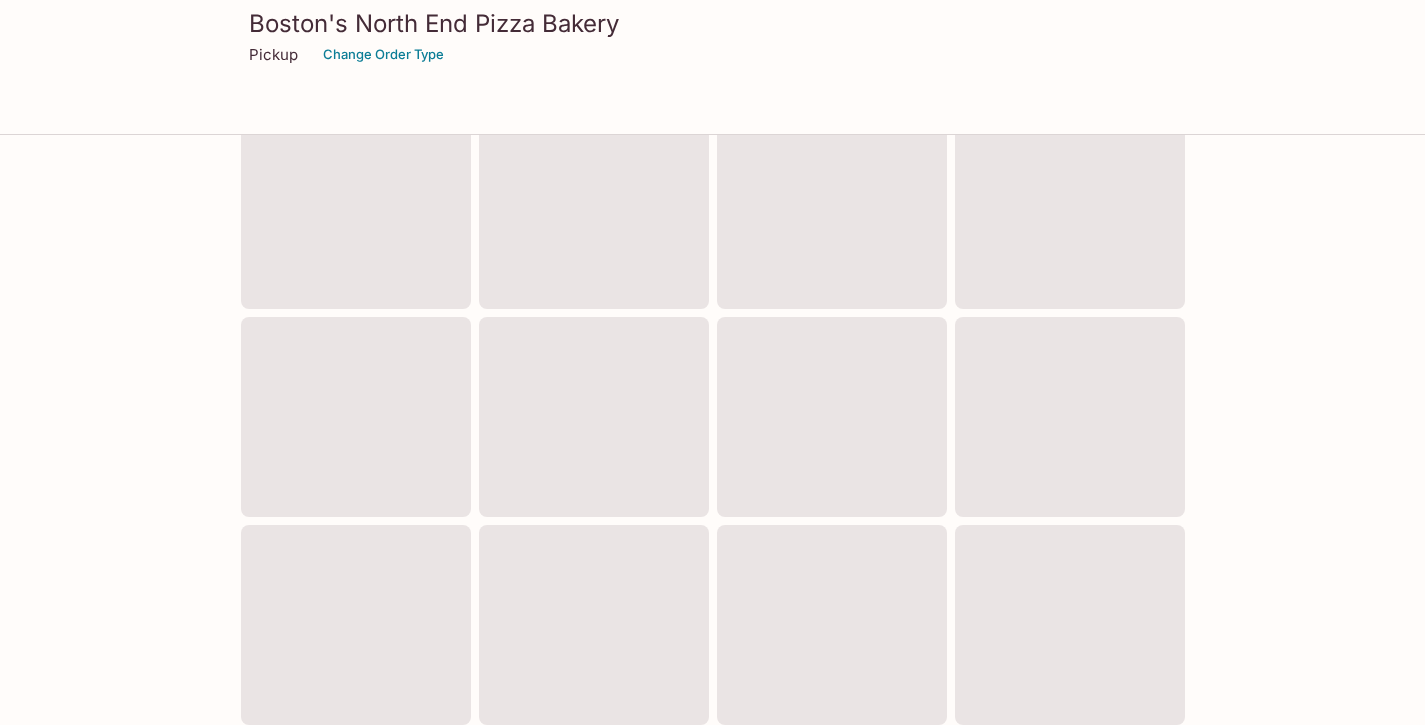 scroll, scrollTop: 0, scrollLeft: 0, axis: both 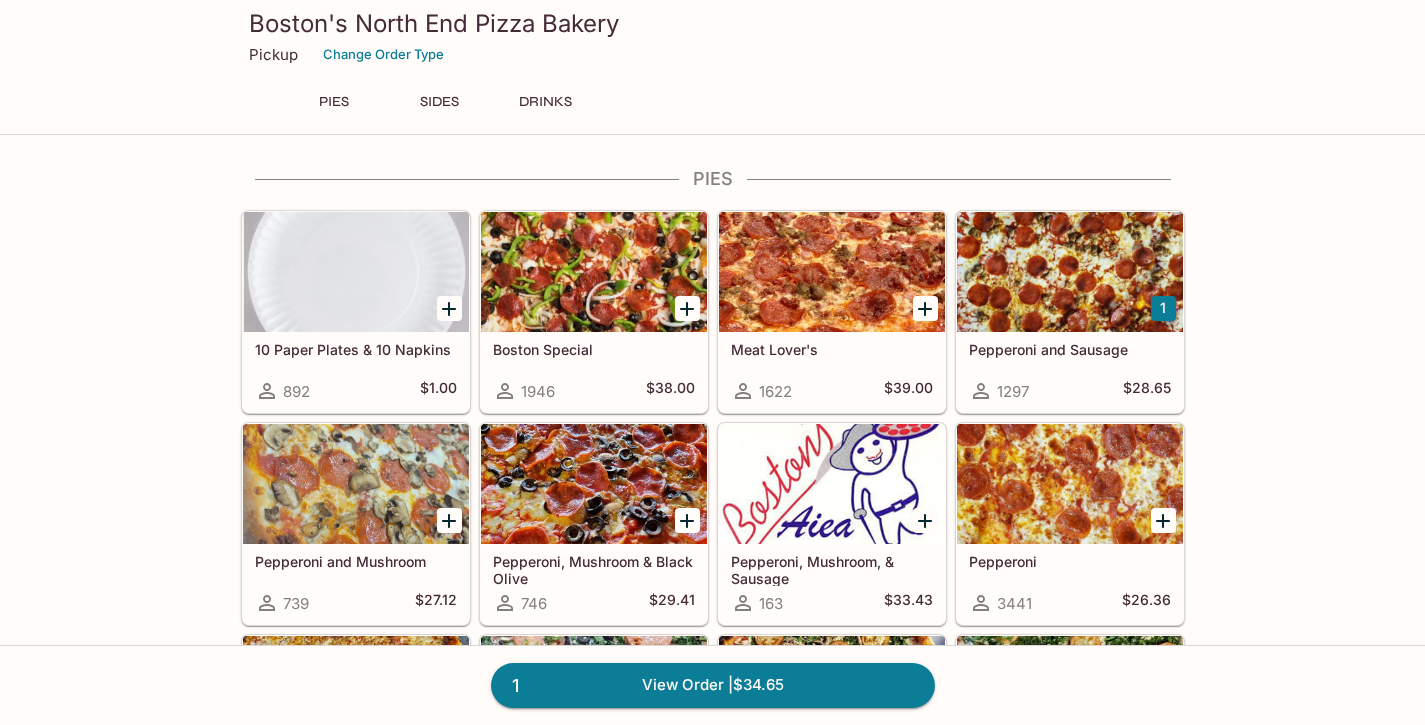 click on "SIDES" at bounding box center (440, 102) 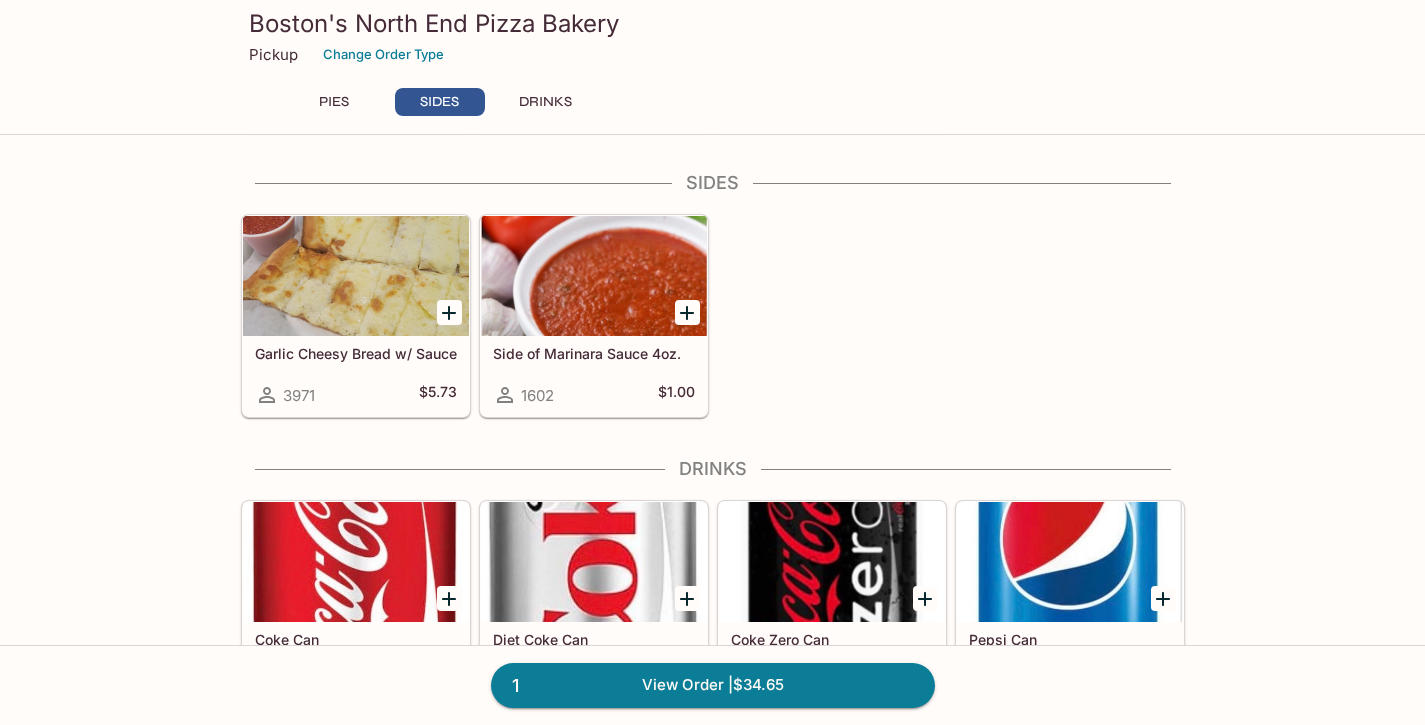 scroll, scrollTop: 1132, scrollLeft: 0, axis: vertical 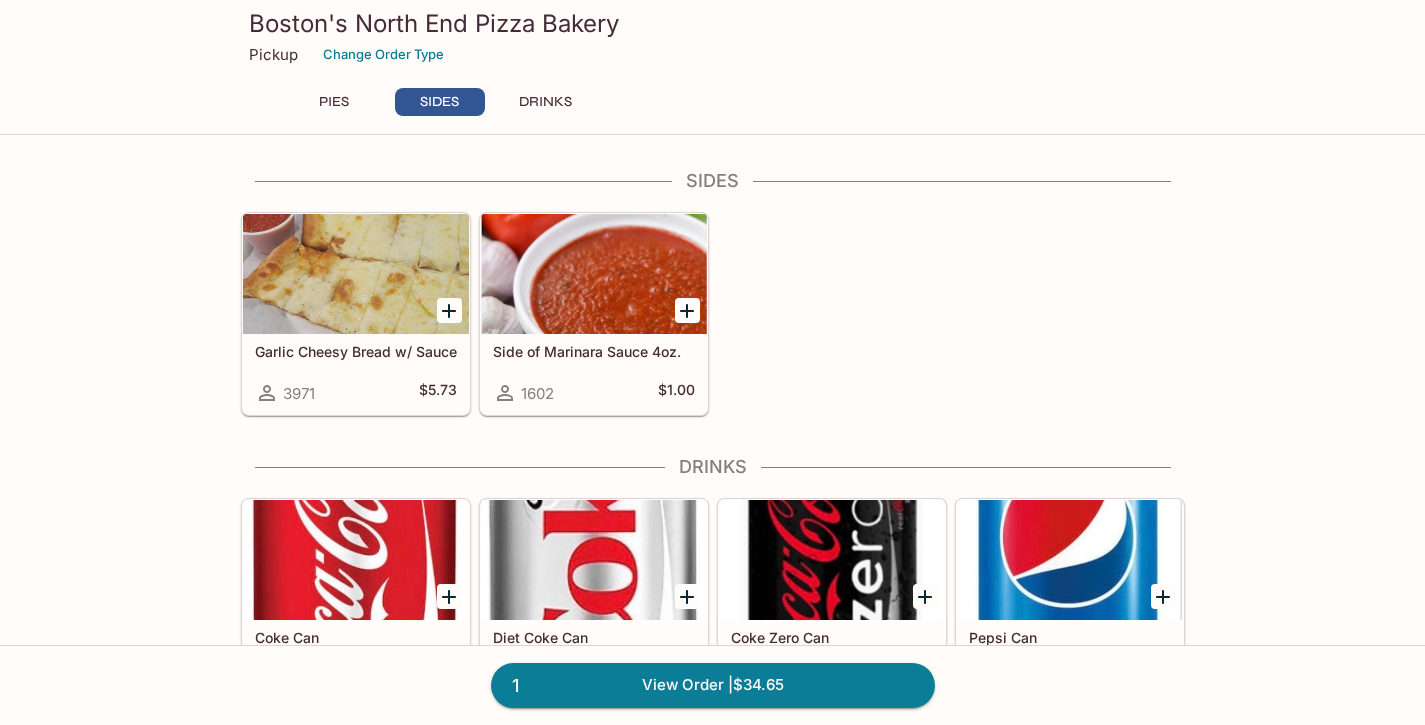 click 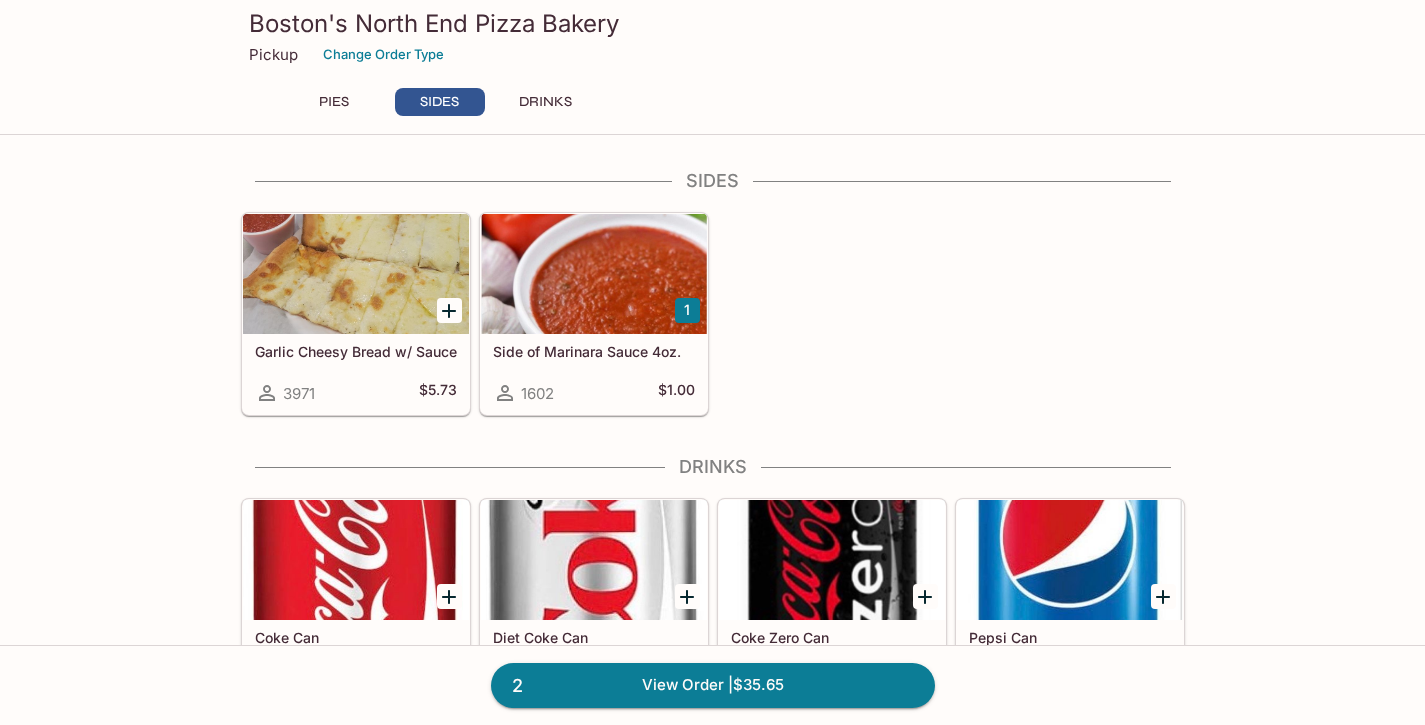 click on "1" at bounding box center (687, 310) 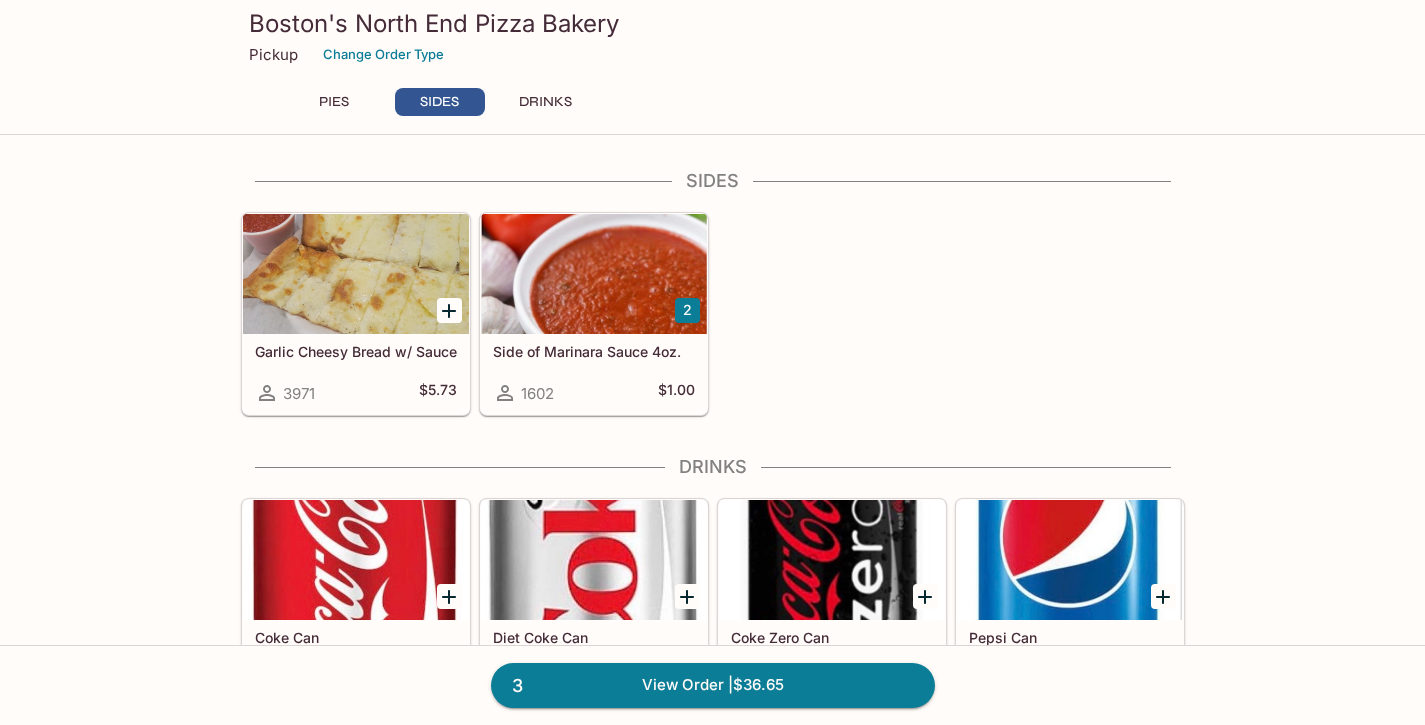 drag, startPoint x: 685, startPoint y: 317, endPoint x: 687, endPoint y: 329, distance: 12.165525 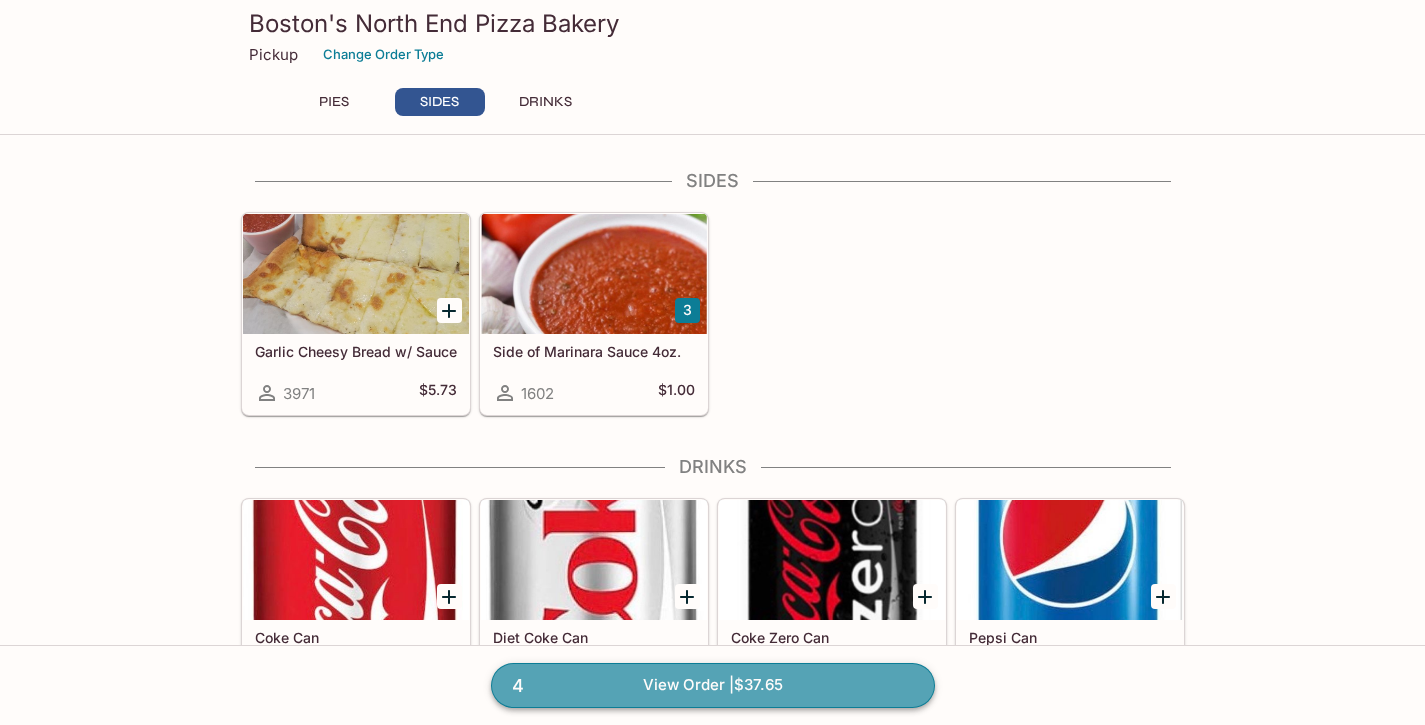 click on "4 View Order |  $37.65" at bounding box center (713, 685) 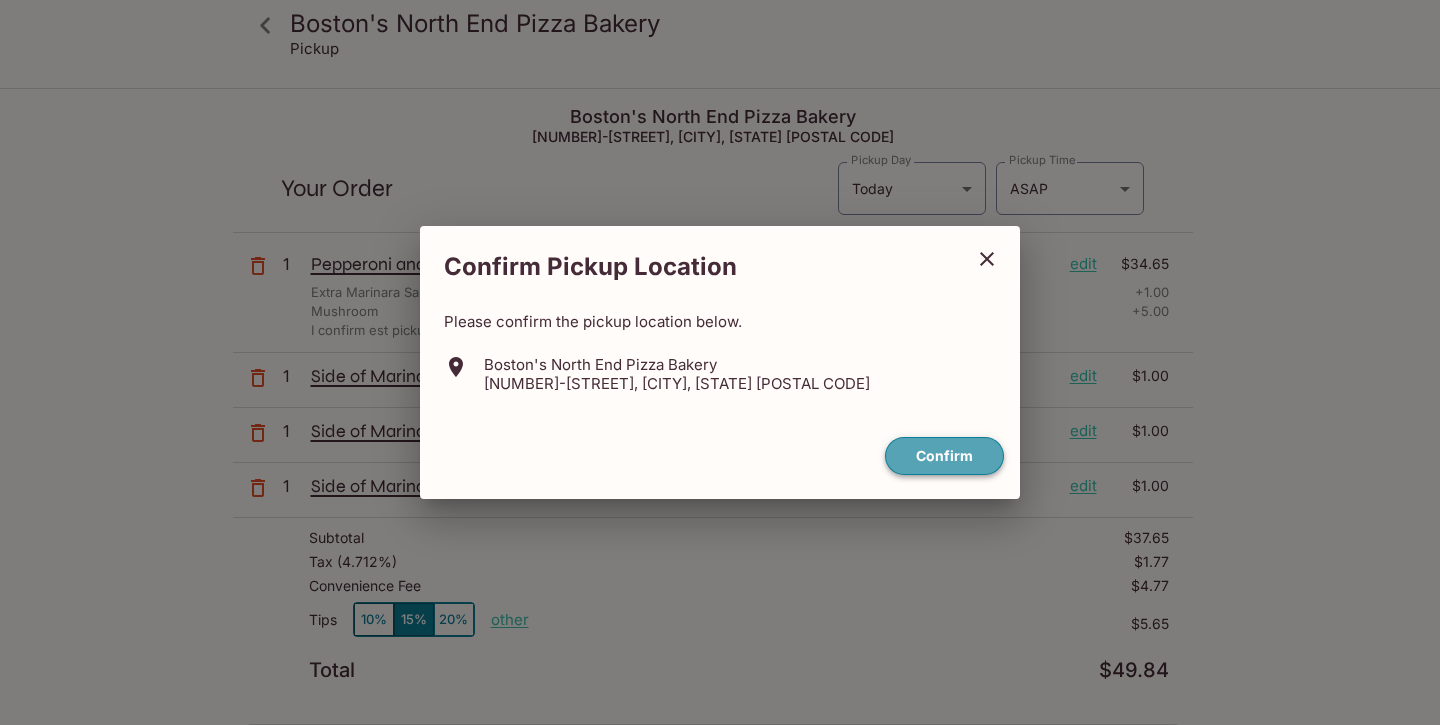 click on "Confirm" at bounding box center (944, 456) 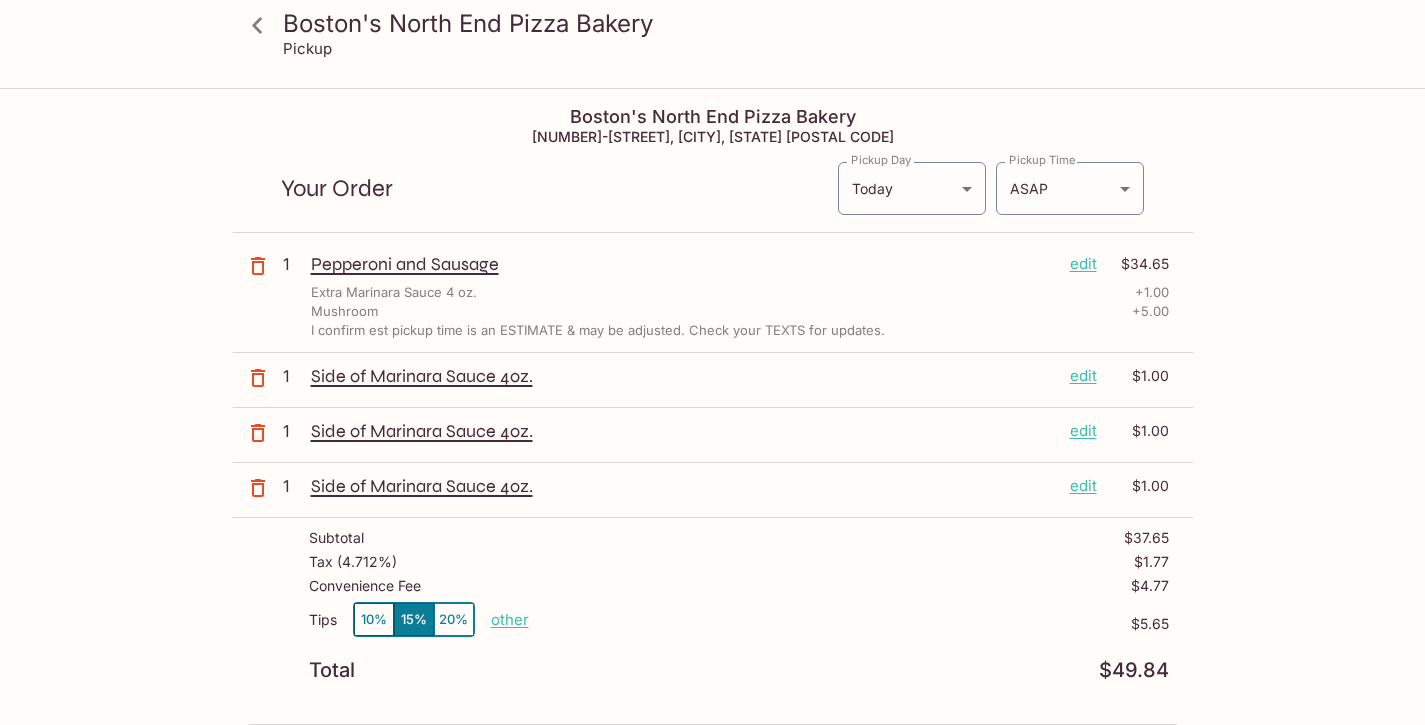 click on "other" at bounding box center [510, 619] 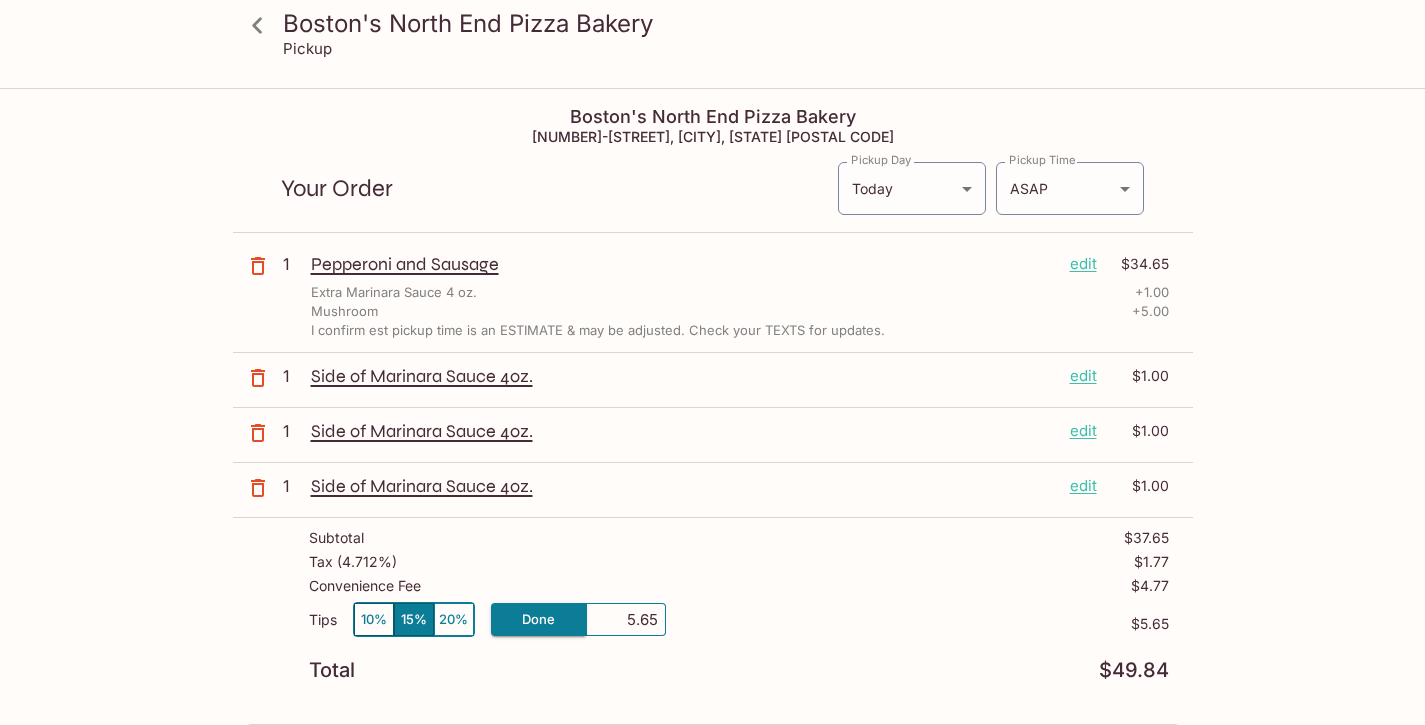 drag, startPoint x: 658, startPoint y: 622, endPoint x: 674, endPoint y: 624, distance: 16.124516 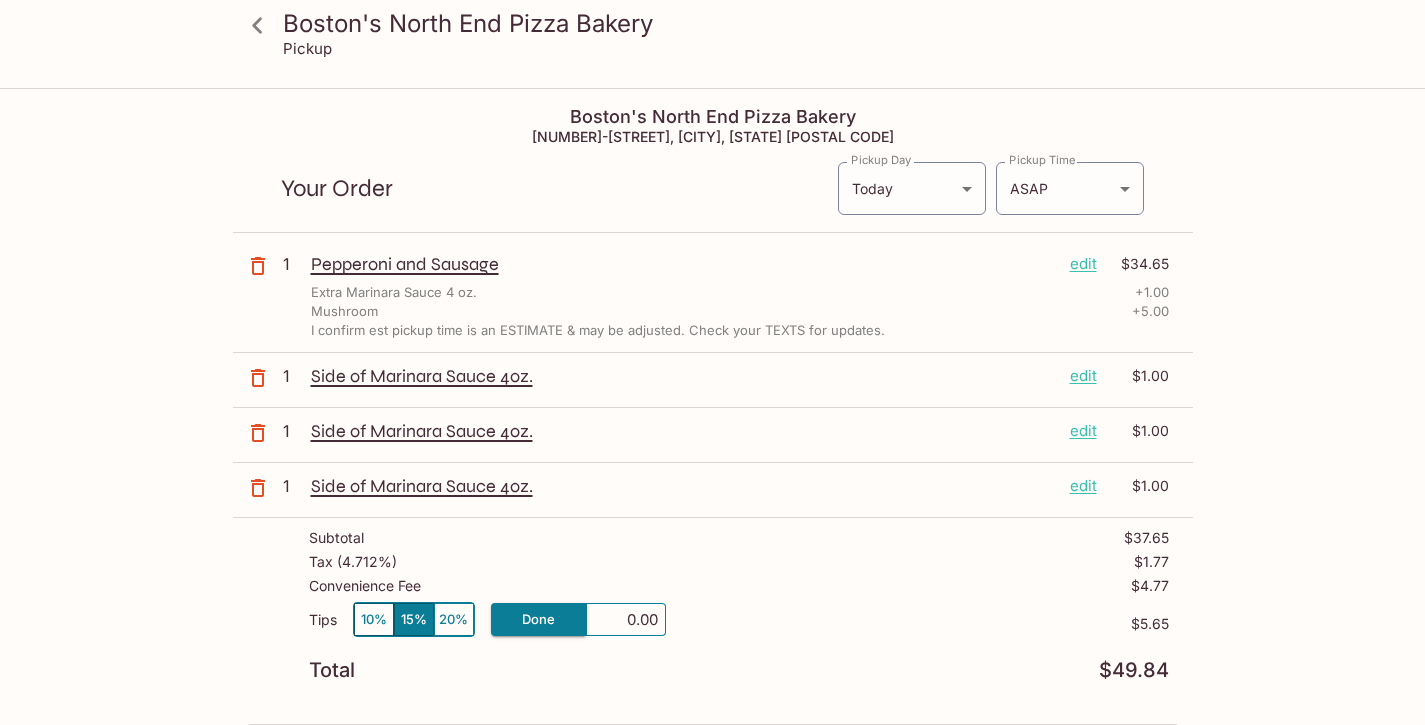 click on "Tips 10% 15% 20% Done 0.00 $5.65" at bounding box center (739, 631) 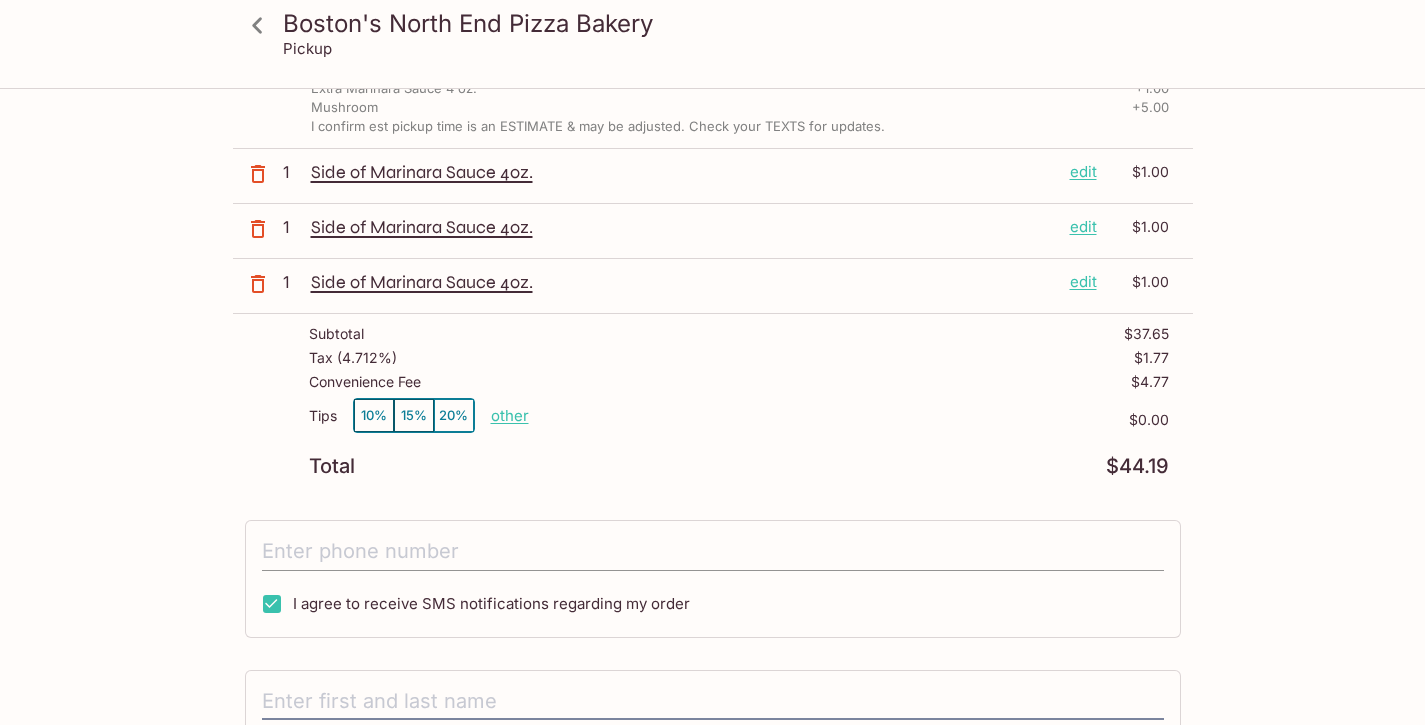 scroll, scrollTop: 205, scrollLeft: 0, axis: vertical 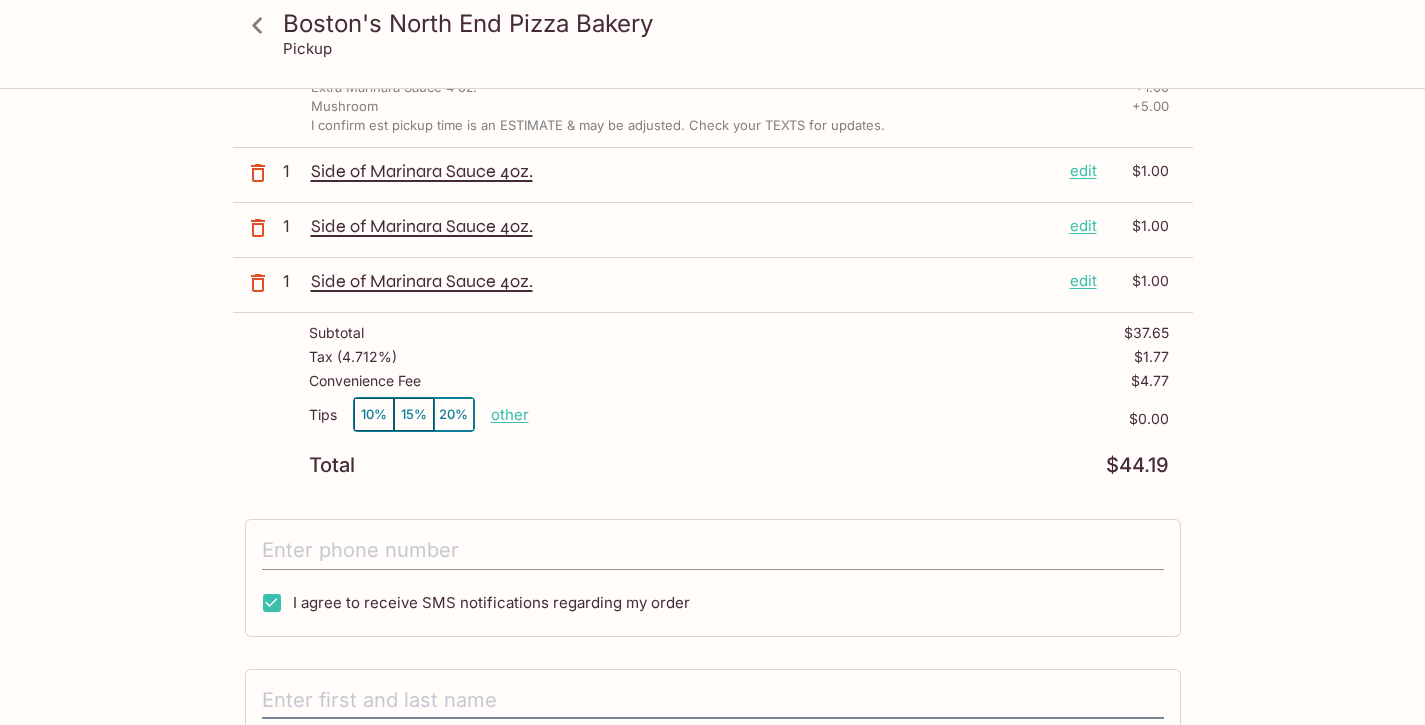click at bounding box center [713, 551] 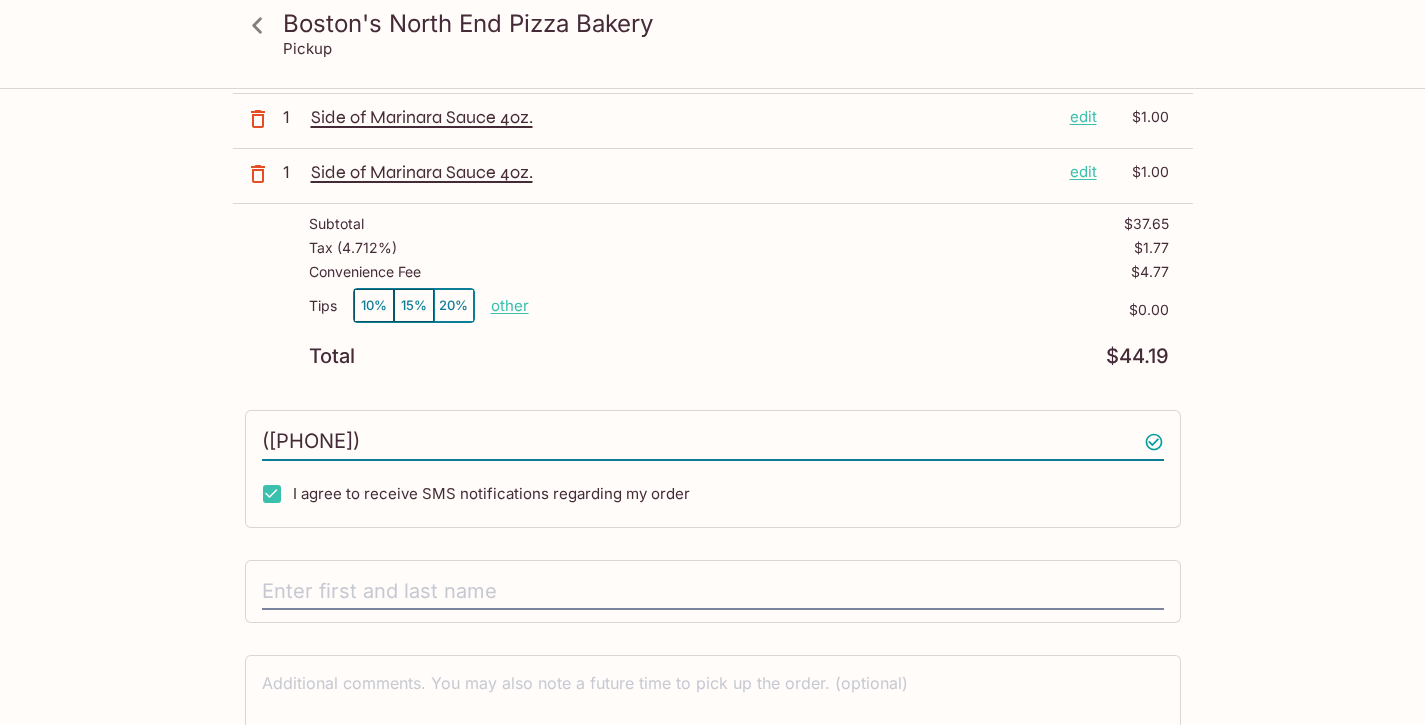 scroll, scrollTop: 430, scrollLeft: 0, axis: vertical 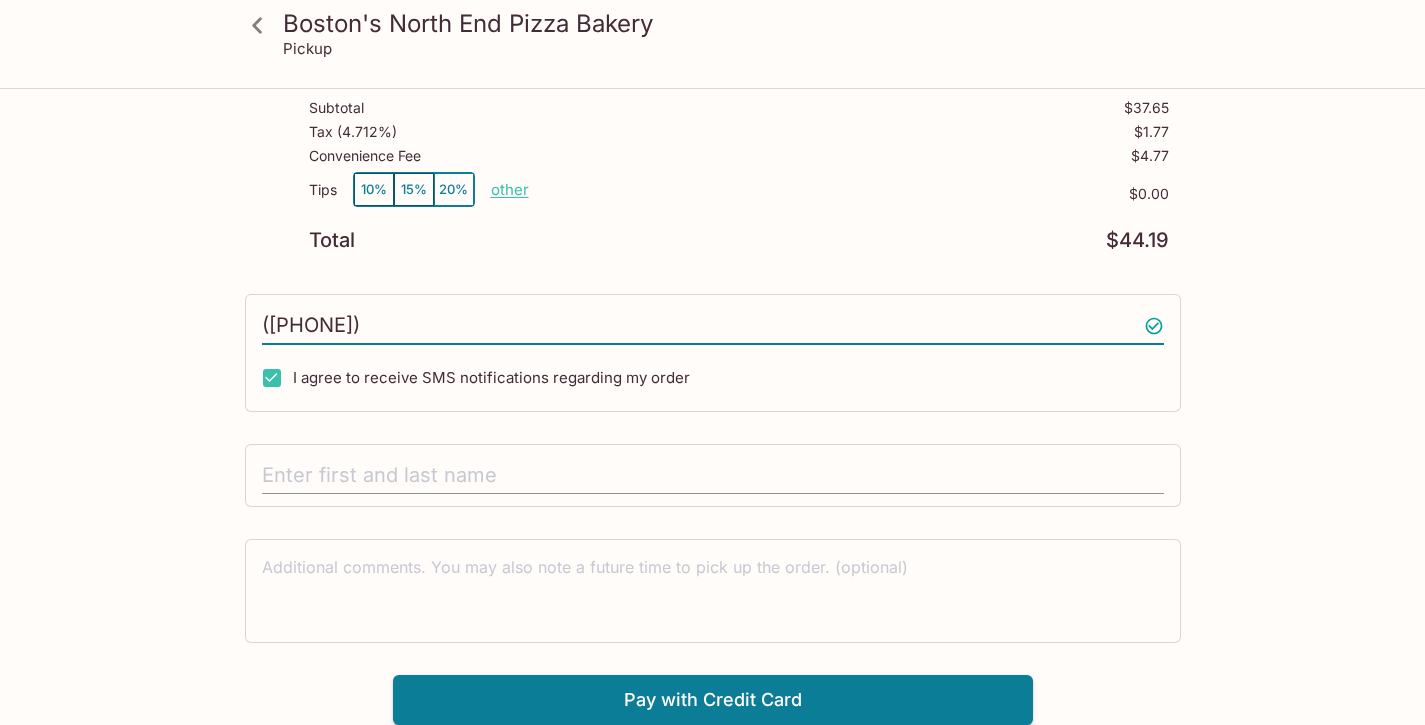 type on "([PHONE]) [PHONE]" 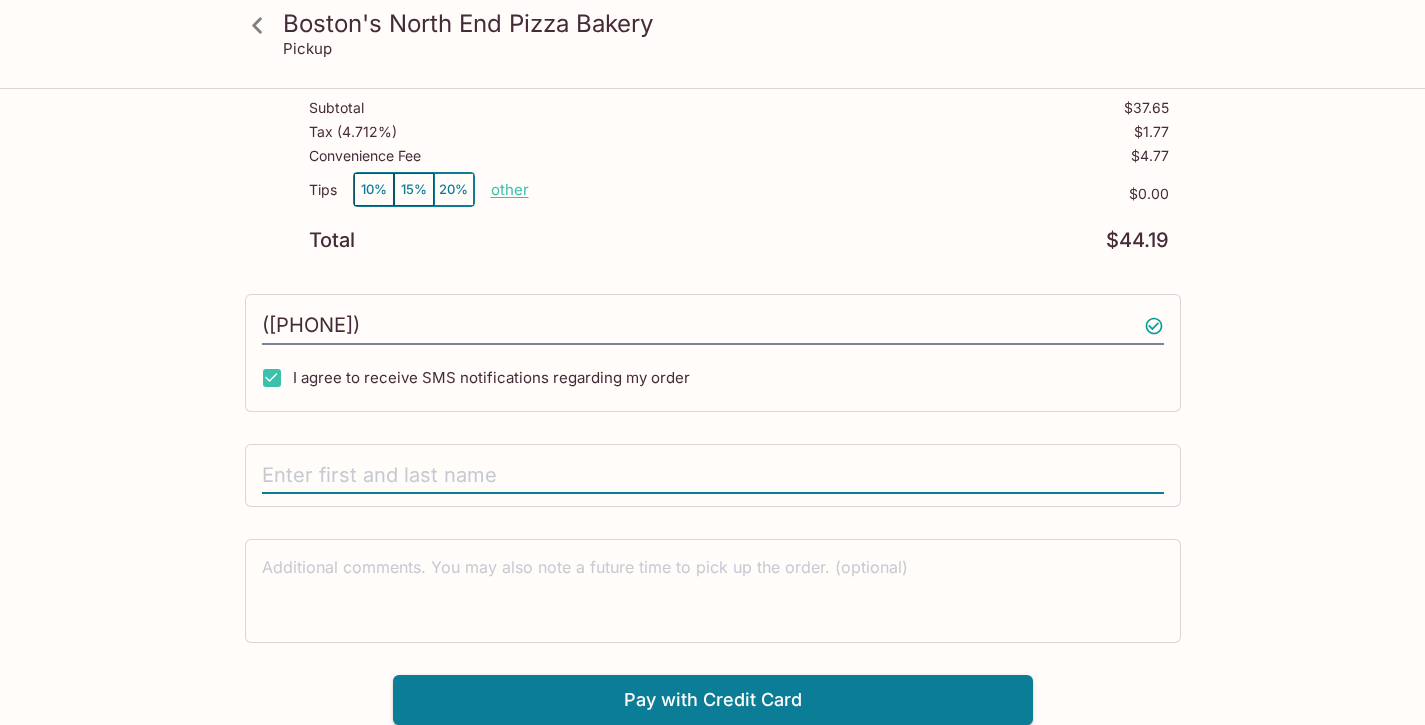 click at bounding box center [713, 476] 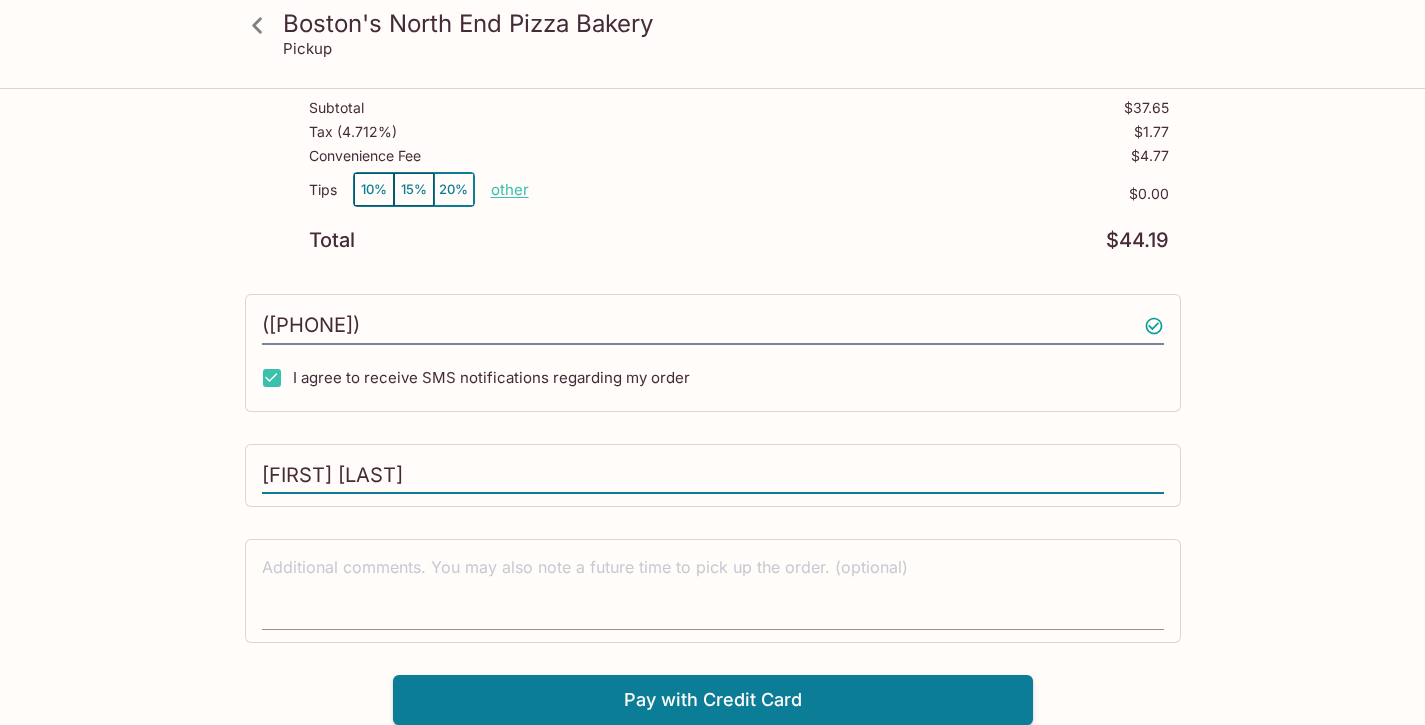 type on "[FIRST] [LAST]" 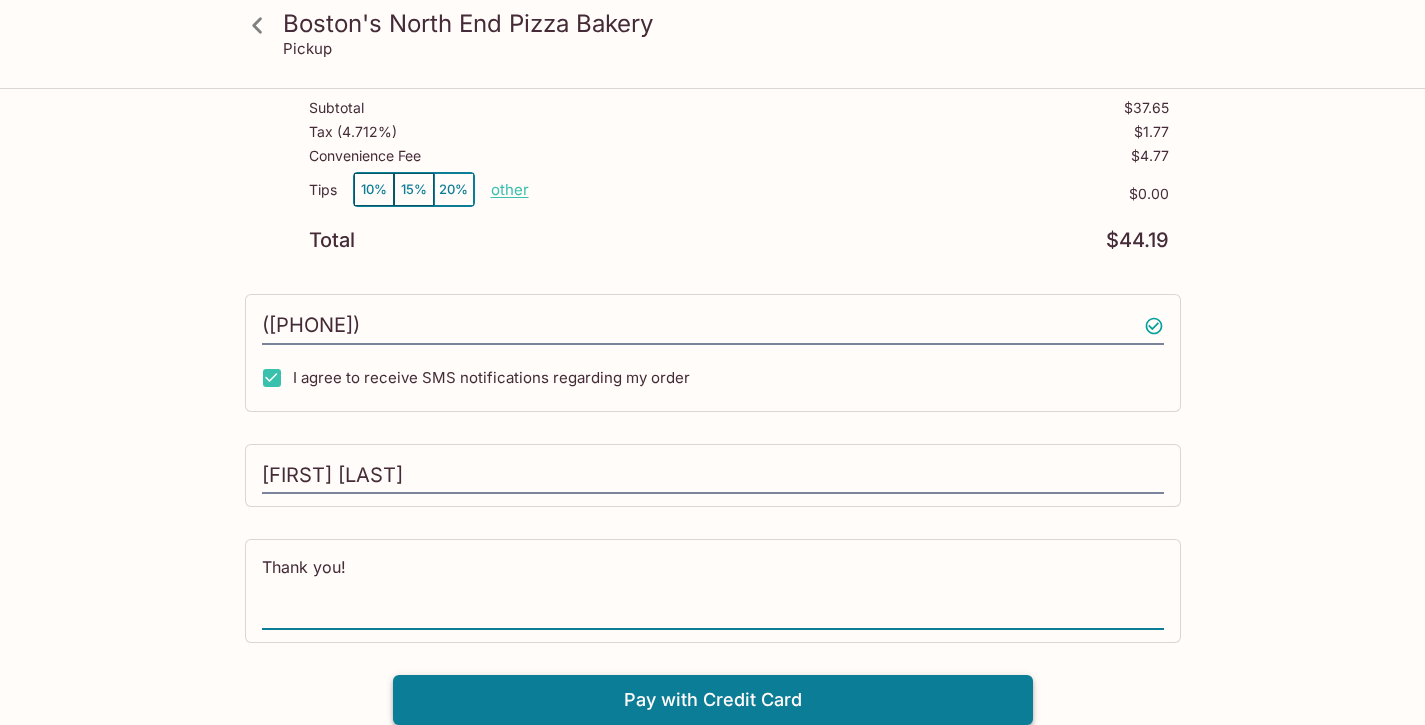 type on "Thank you!" 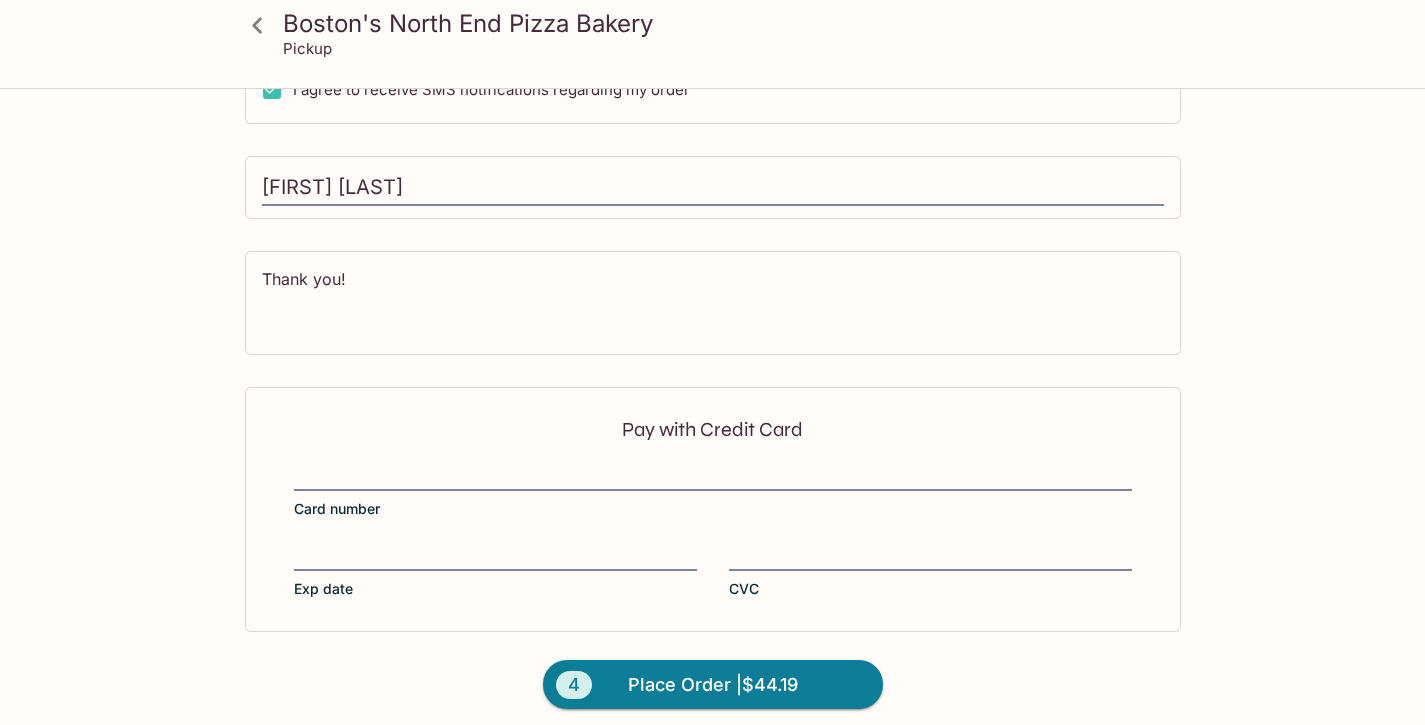 scroll, scrollTop: 730, scrollLeft: 0, axis: vertical 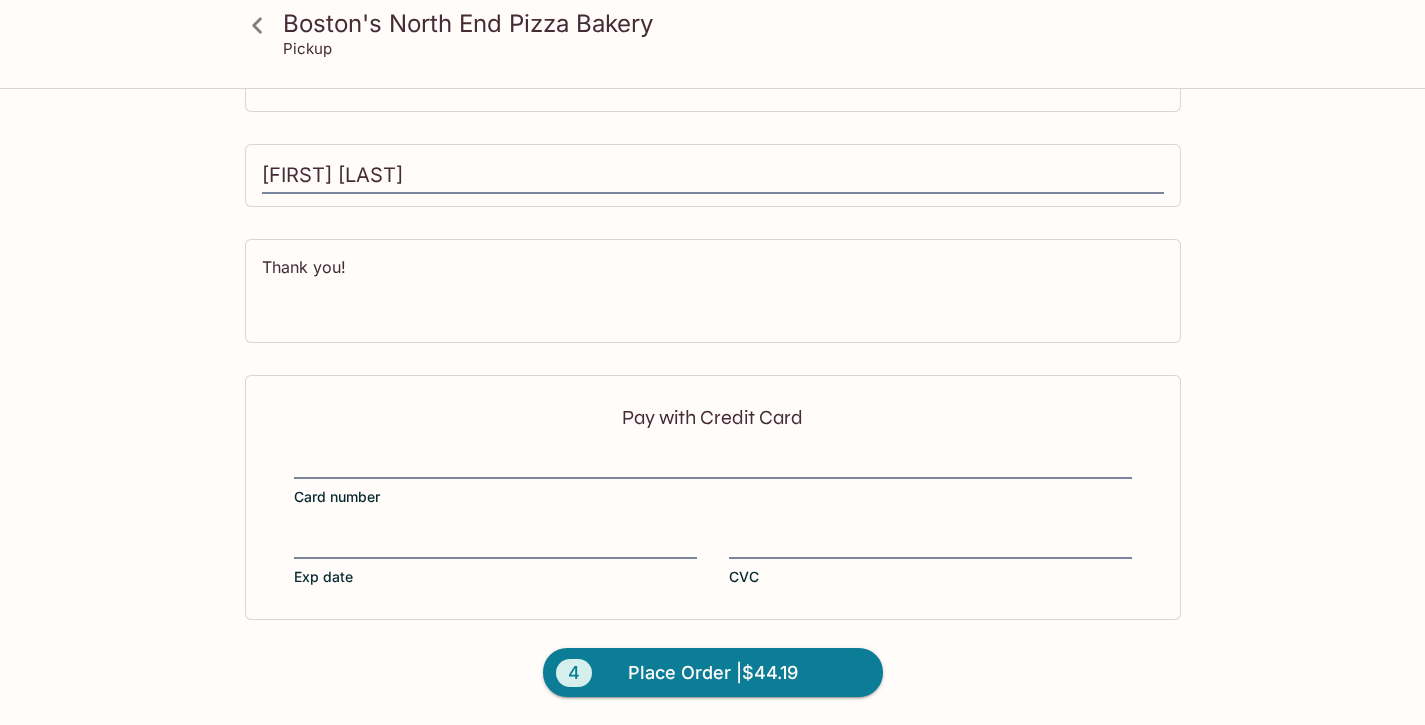 click on "Pay with Credit Card Card number Exp date CVC" at bounding box center [713, 497] 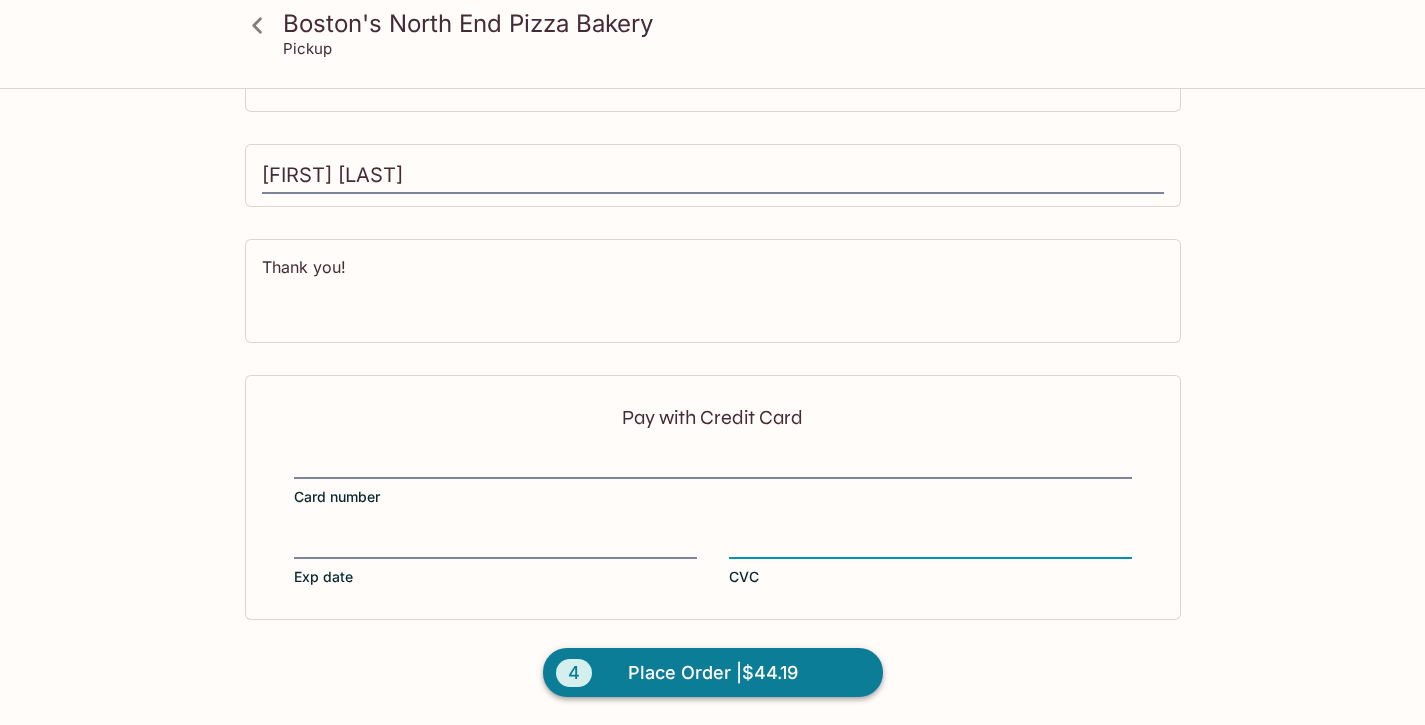 click on "Place Order |  $44.19" at bounding box center (713, 673) 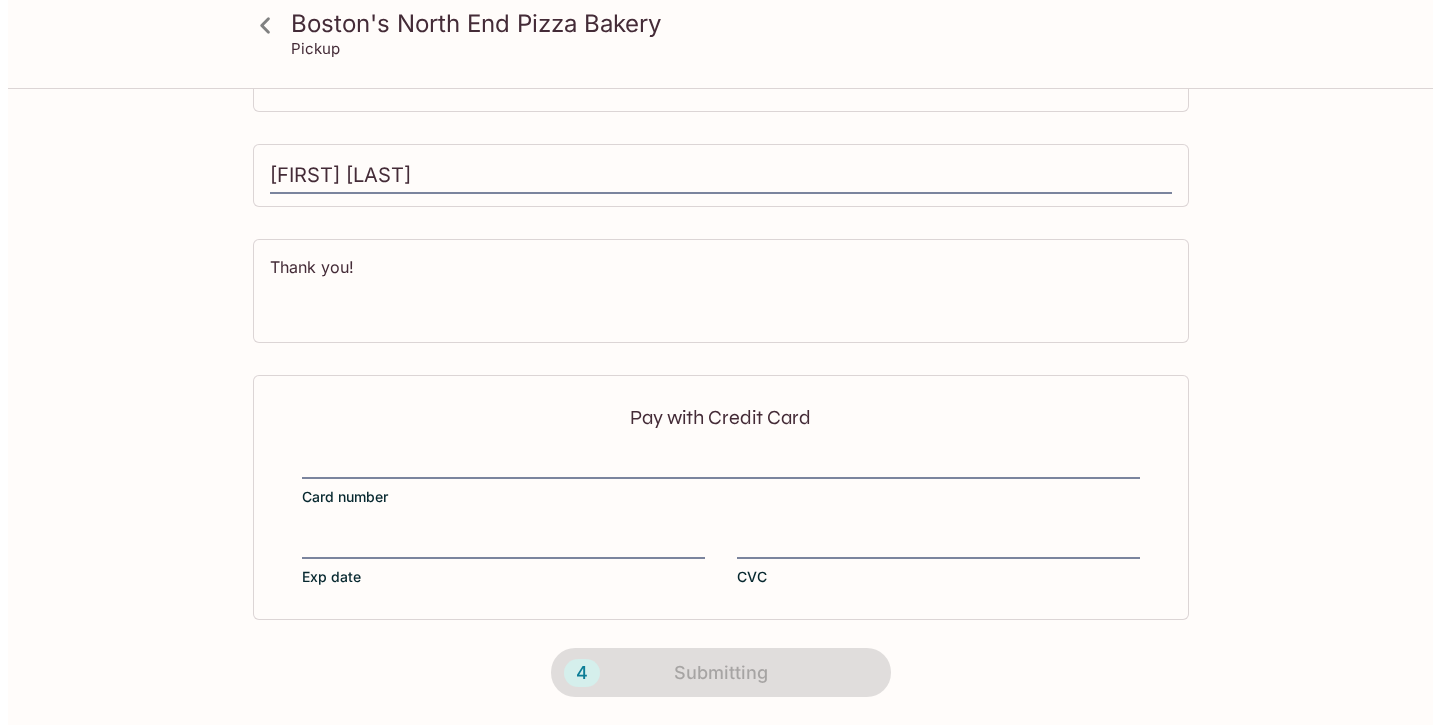 scroll, scrollTop: 0, scrollLeft: 0, axis: both 